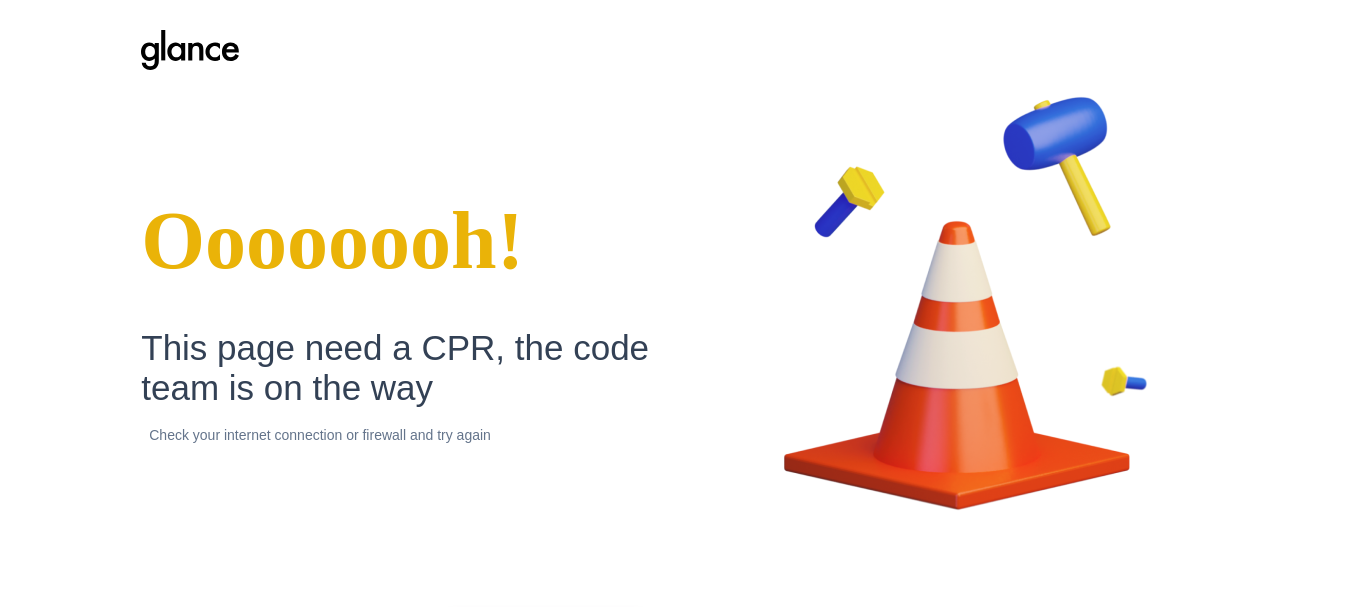 scroll, scrollTop: 0, scrollLeft: 0, axis: both 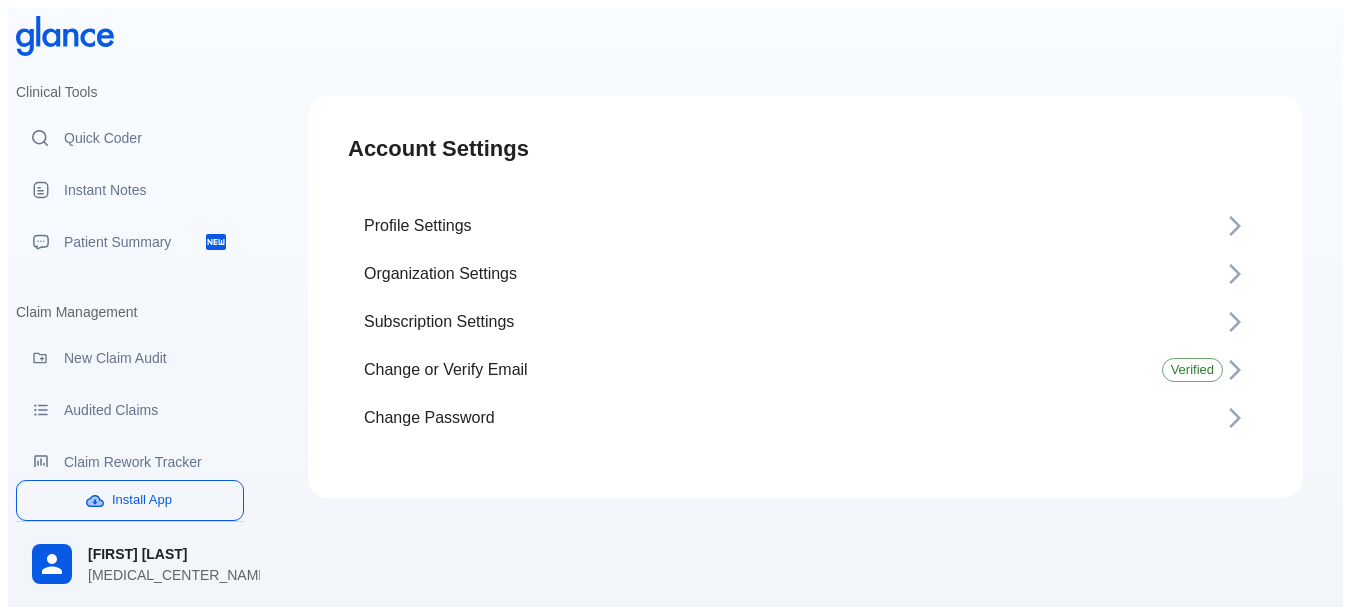 click on "Install App" at bounding box center [130, 500] 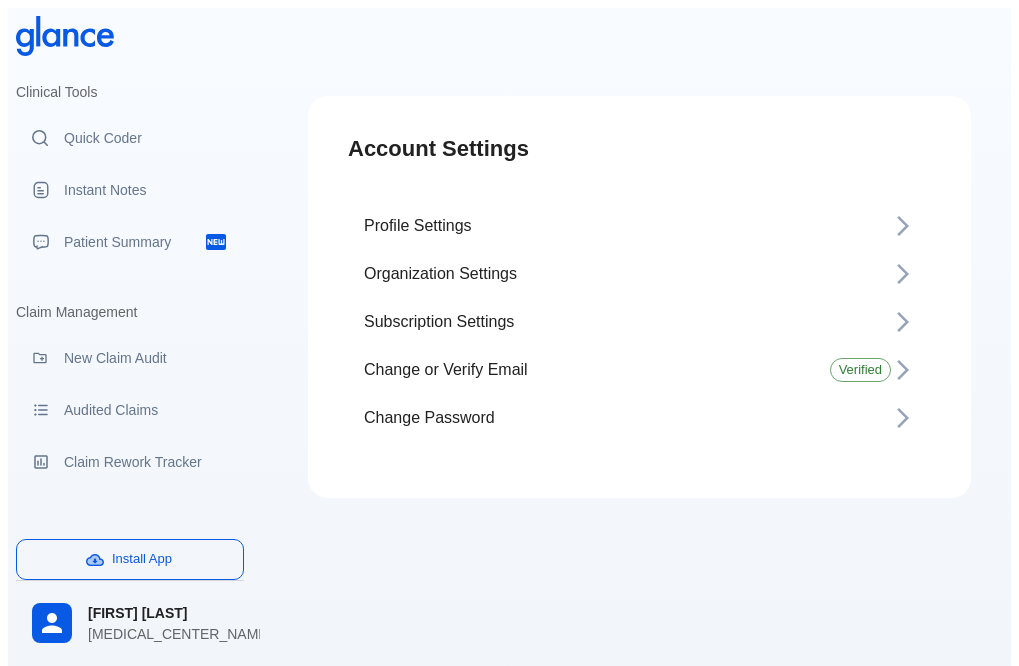 click on "Install App" at bounding box center (130, 559) 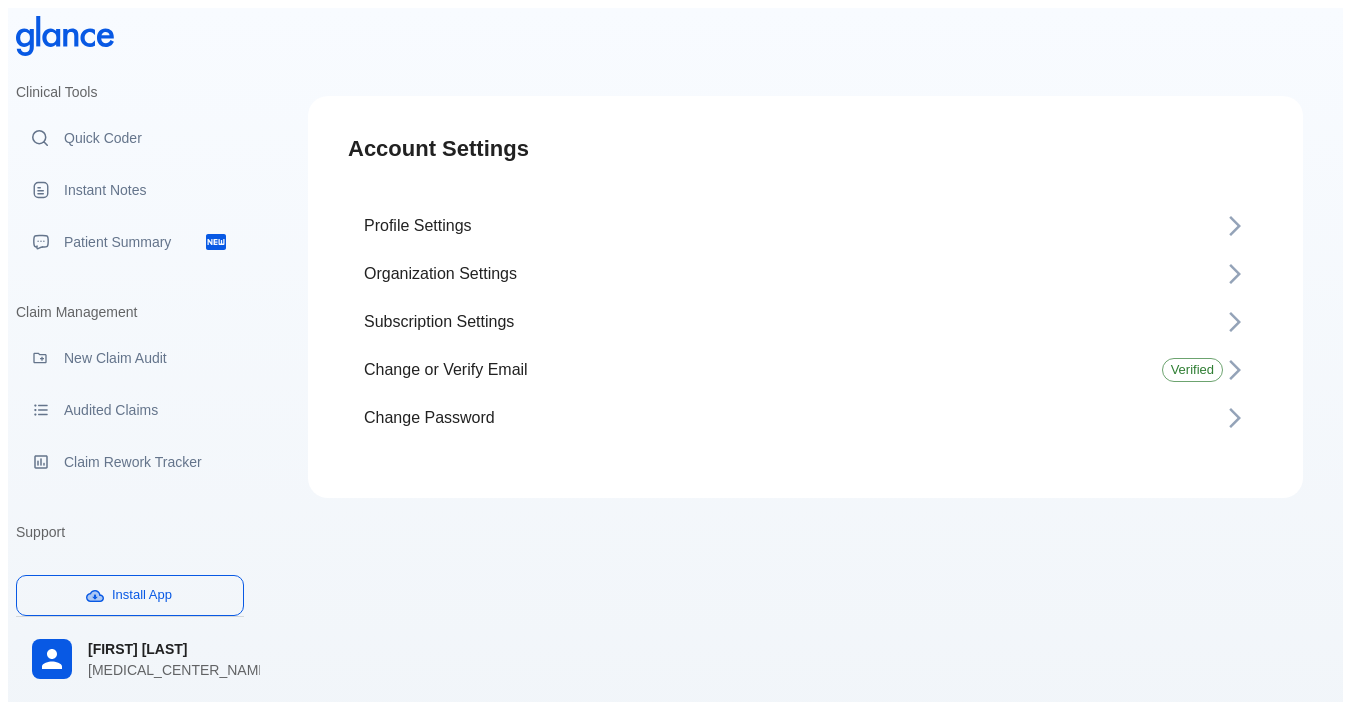 click on "Install App" at bounding box center (130, 595) 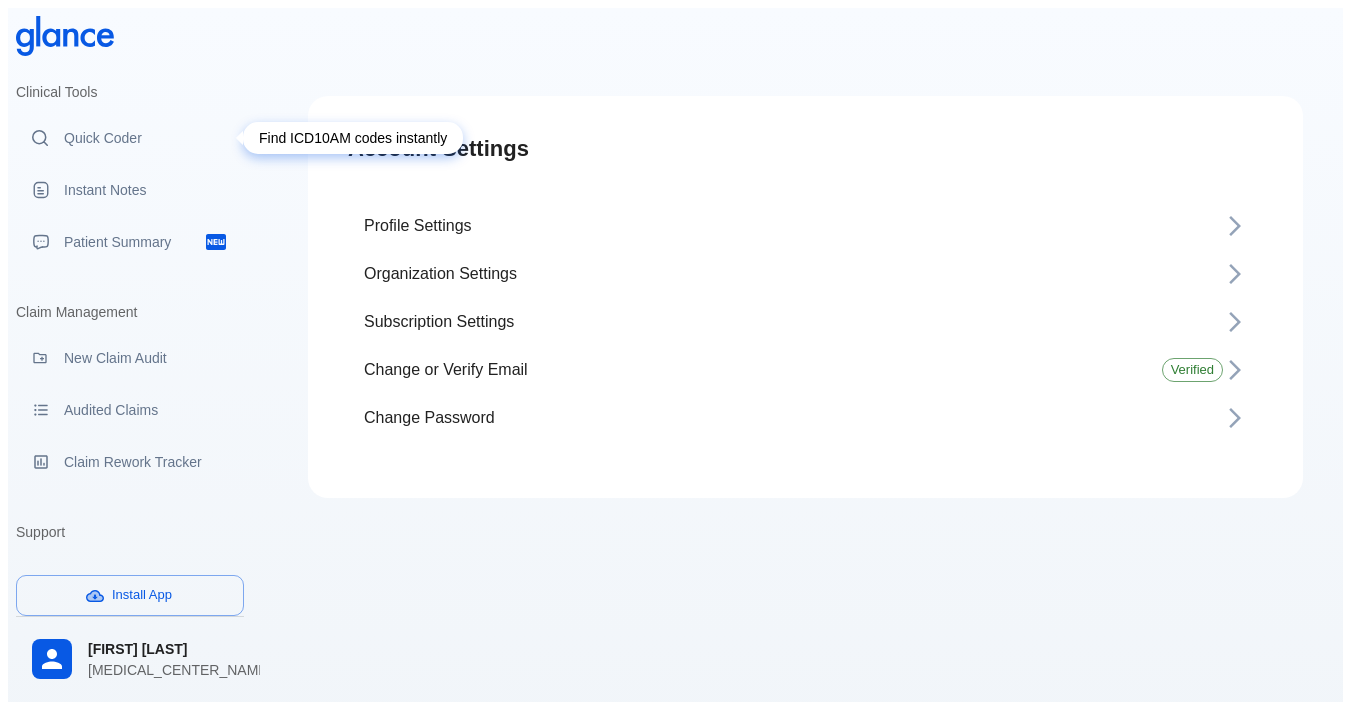 click on "Quick Coder" at bounding box center (146, 138) 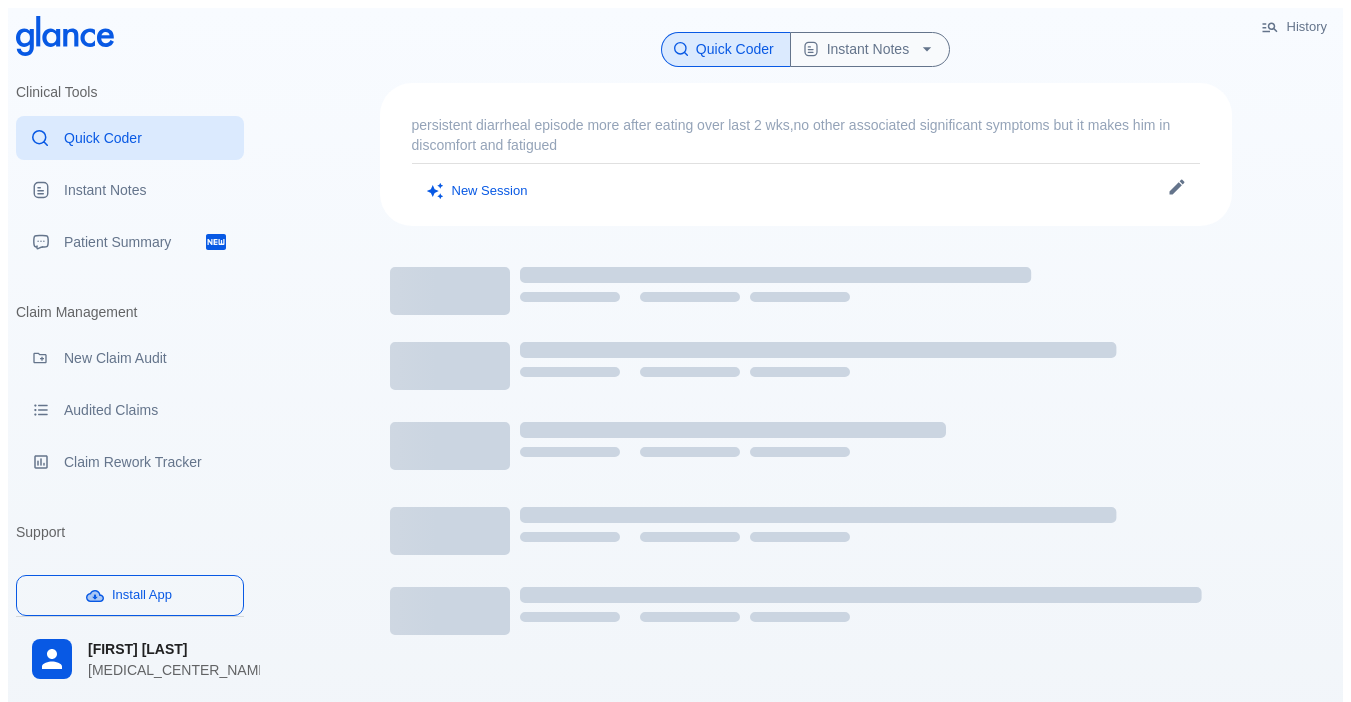 click on "Install App" at bounding box center (130, 595) 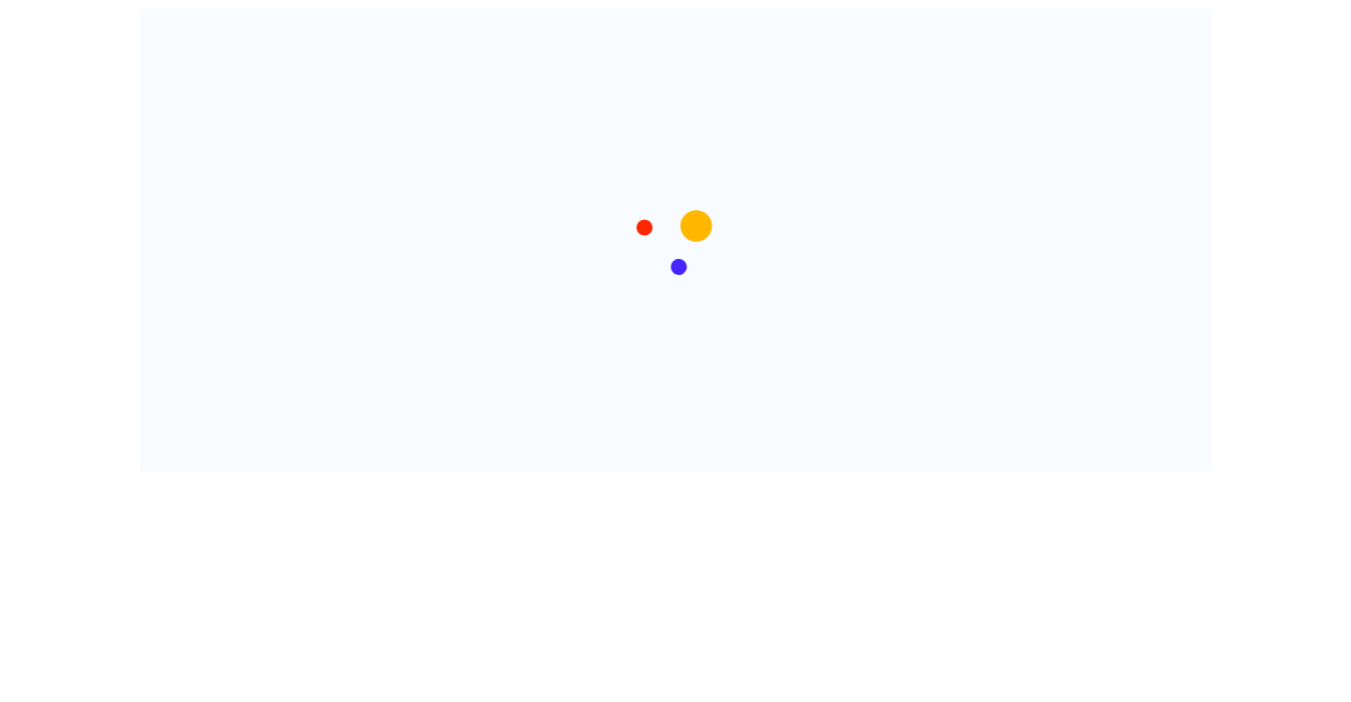 scroll, scrollTop: 0, scrollLeft: 0, axis: both 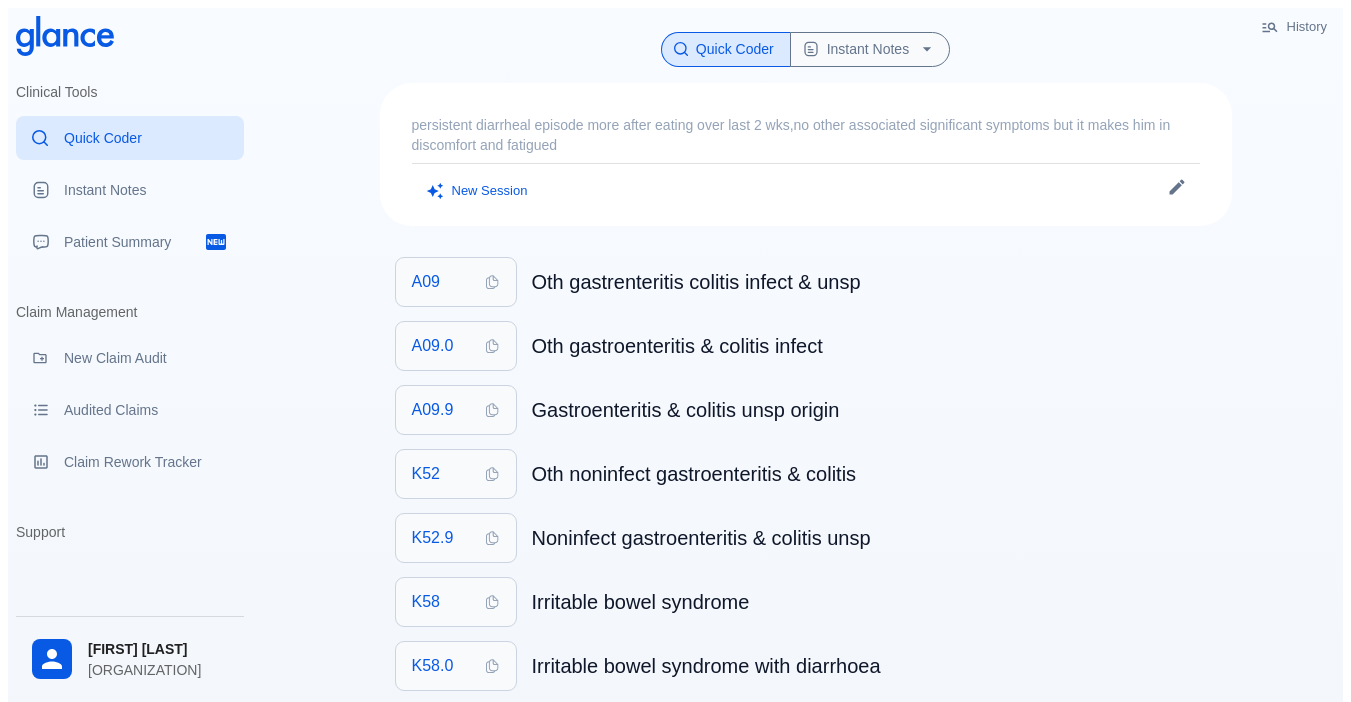 click at bounding box center (434, 191) 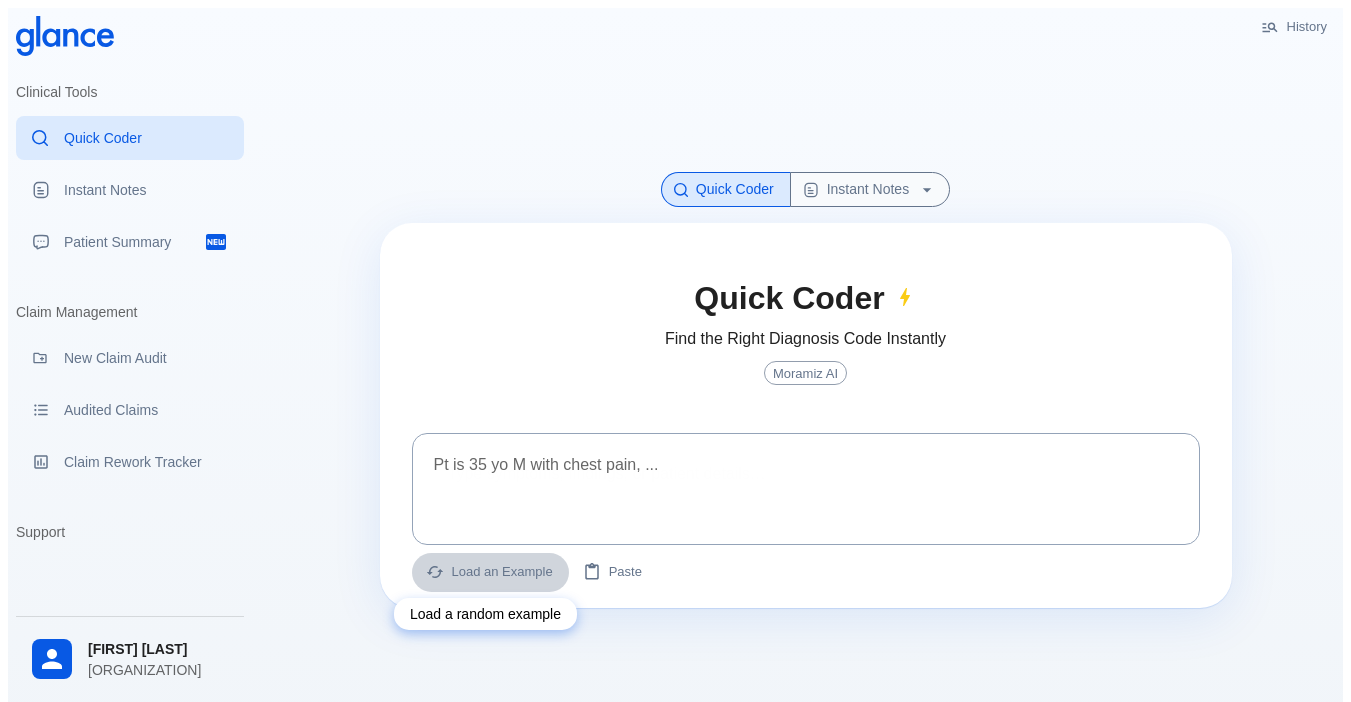 click on "Load an Example" at bounding box center [490, 572] 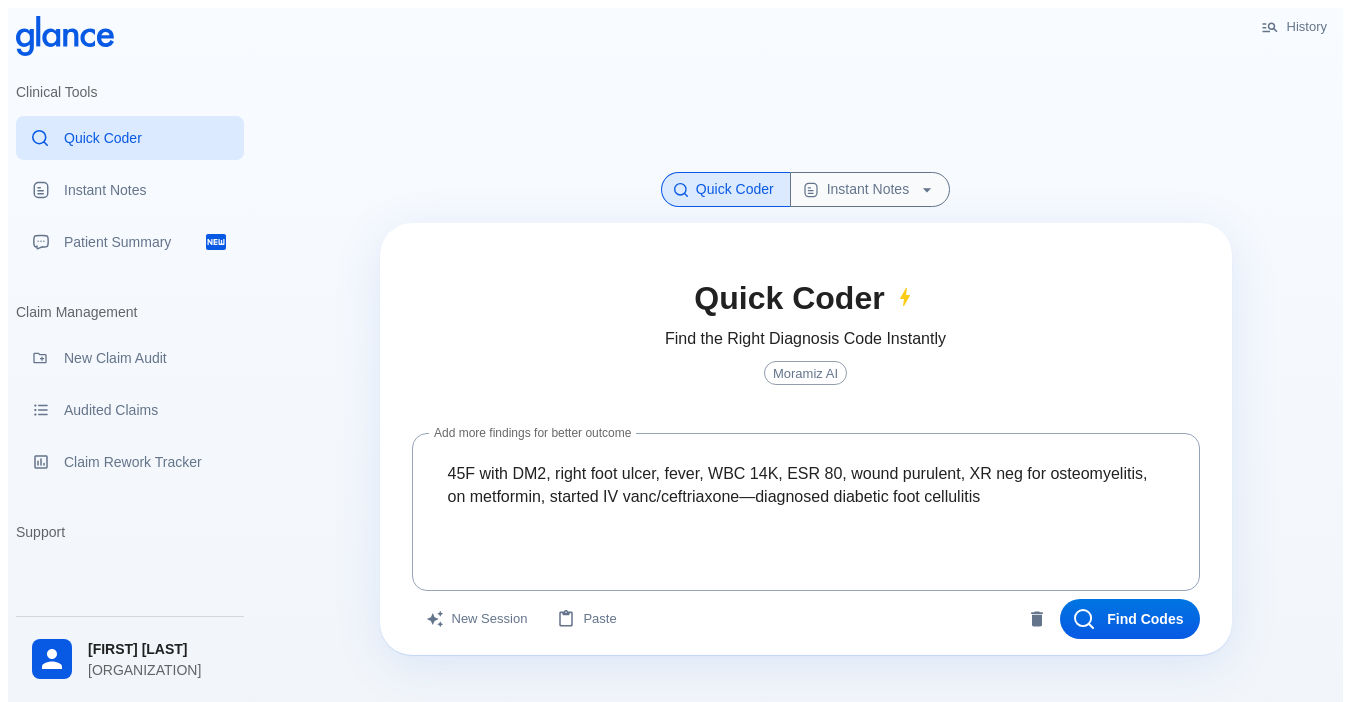 scroll, scrollTop: 48, scrollLeft: 0, axis: vertical 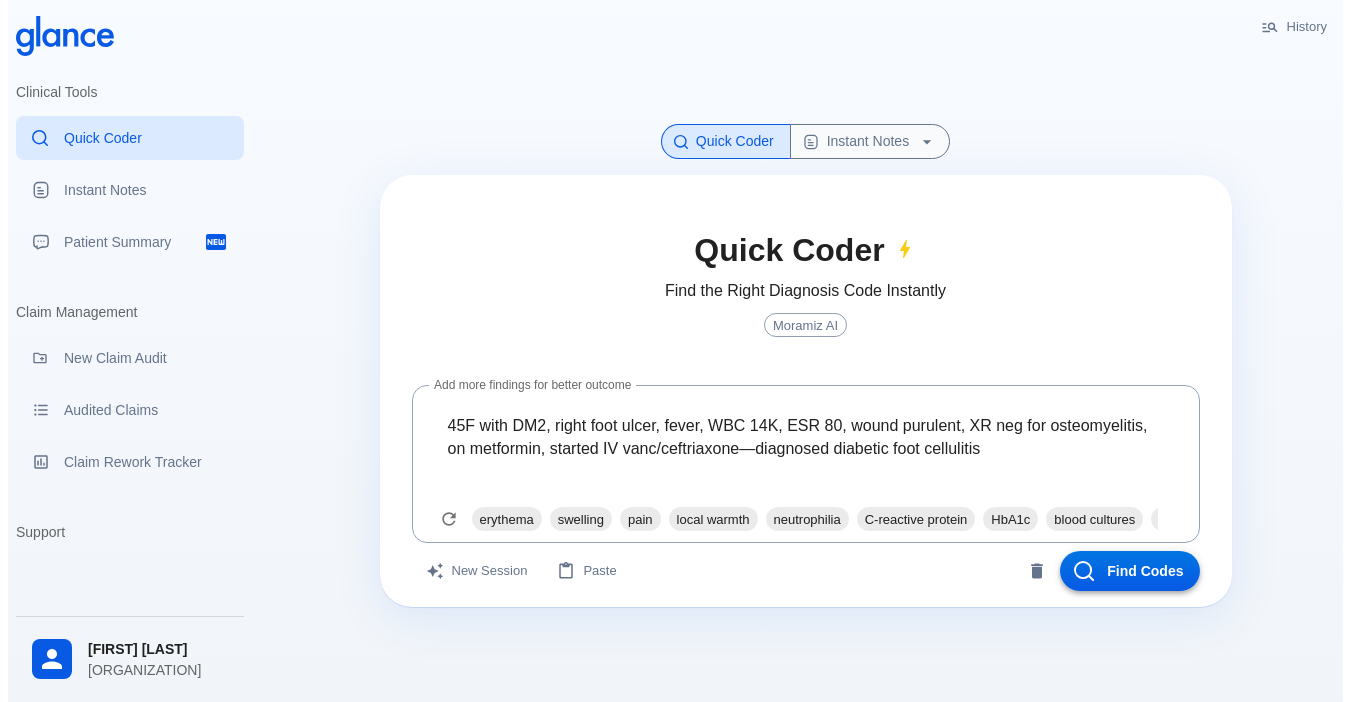 click on "Find Codes" at bounding box center (1130, 571) 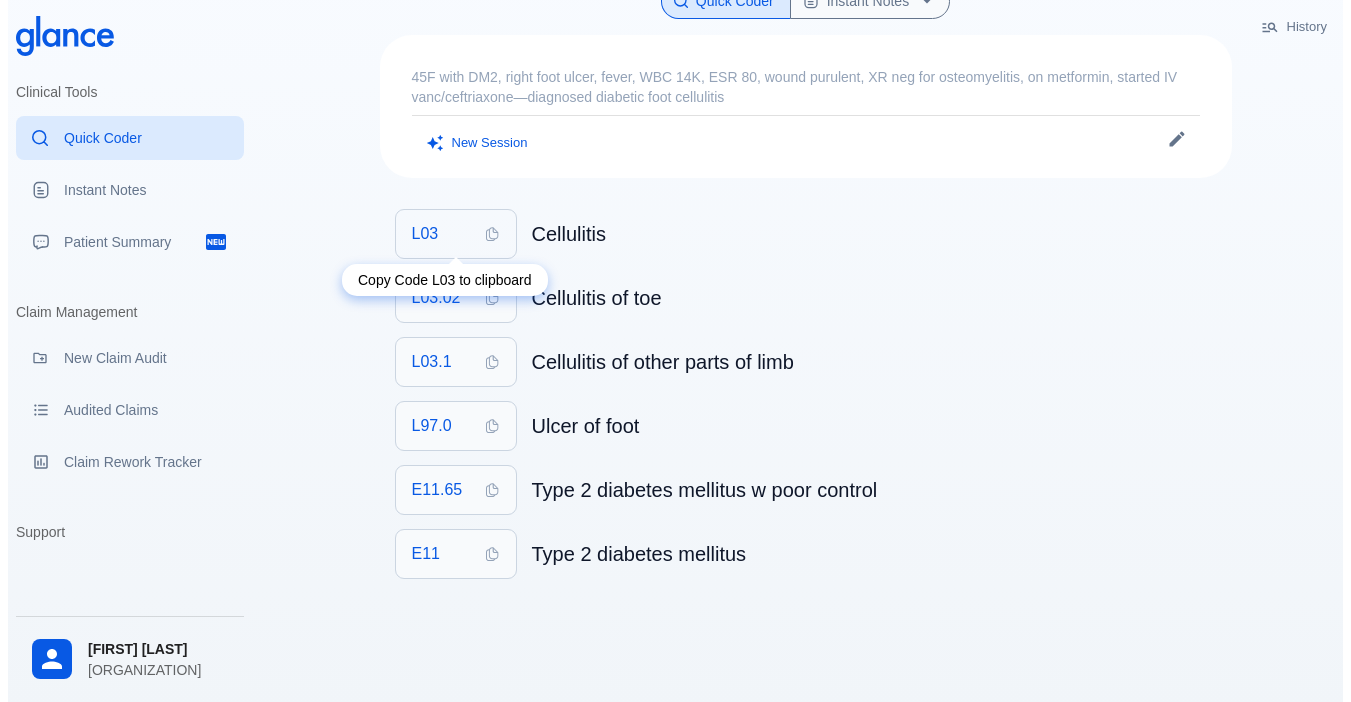 click on "L03" at bounding box center (425, 234) 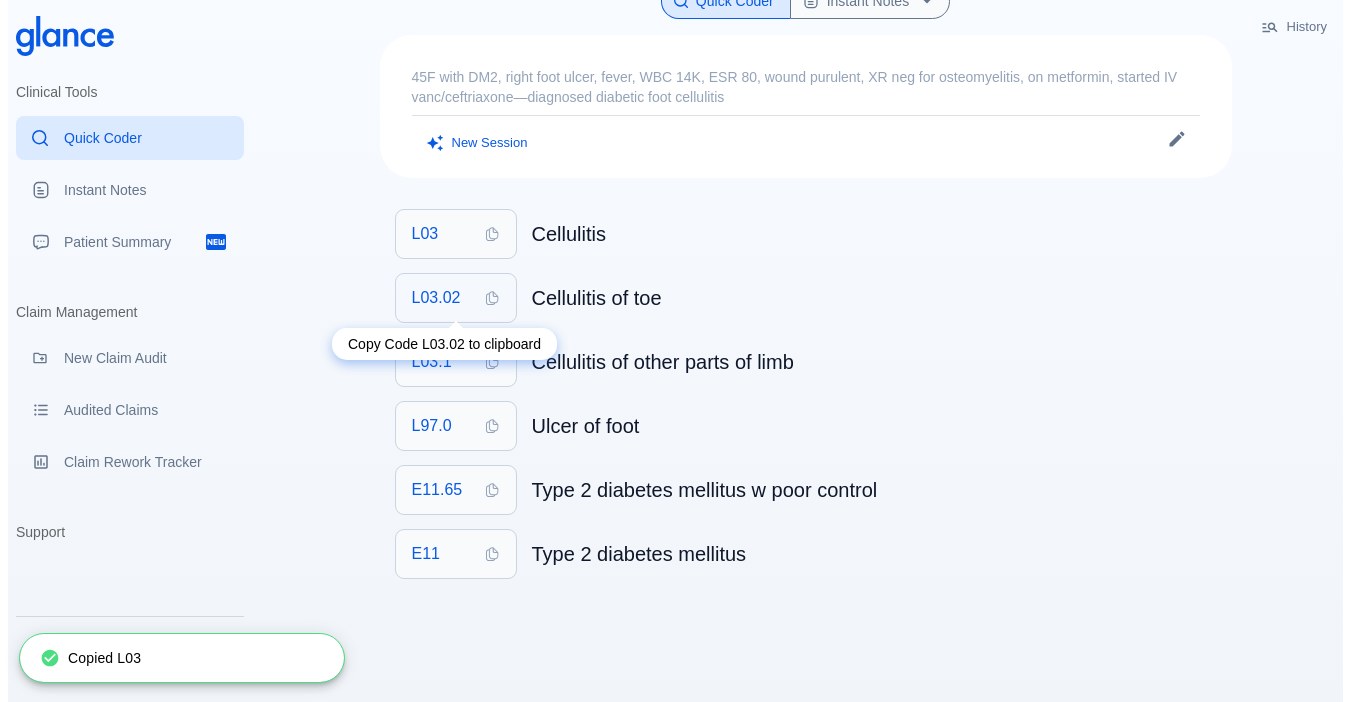click on "L03.02" at bounding box center [436, 298] 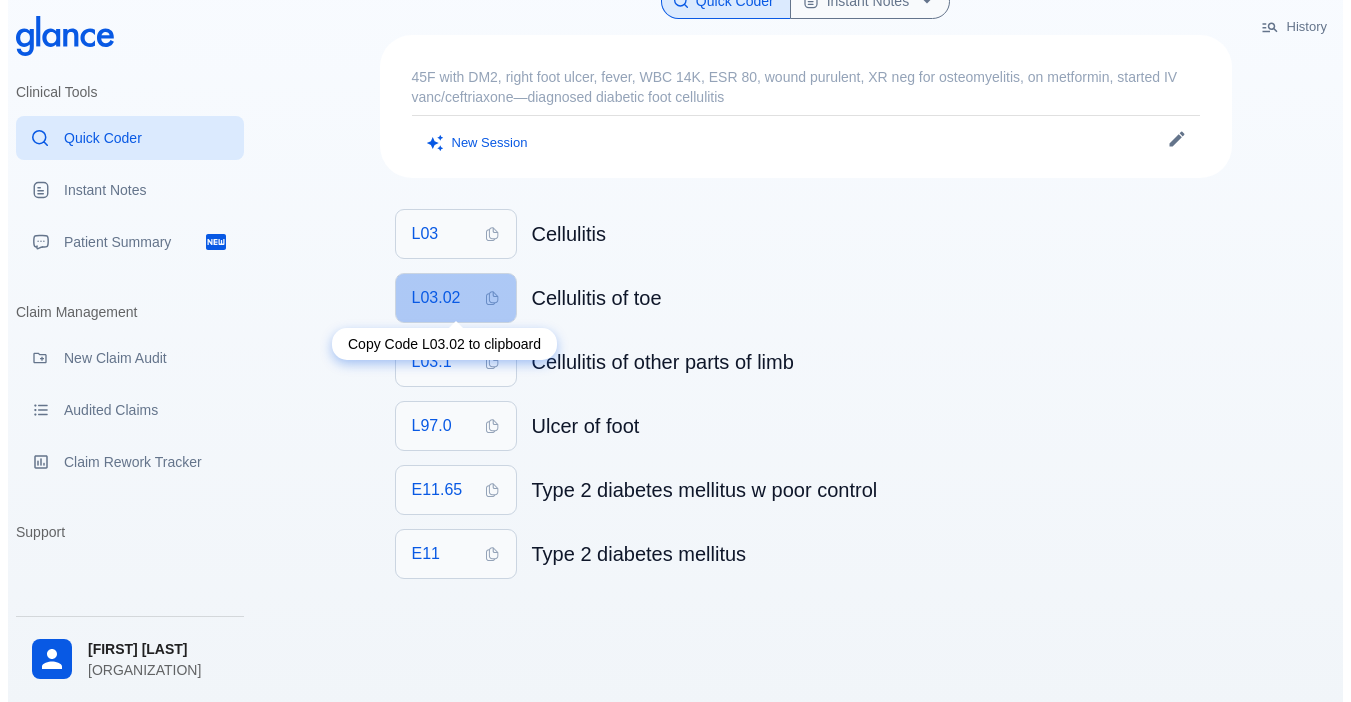 click on "L03.02" at bounding box center [456, 298] 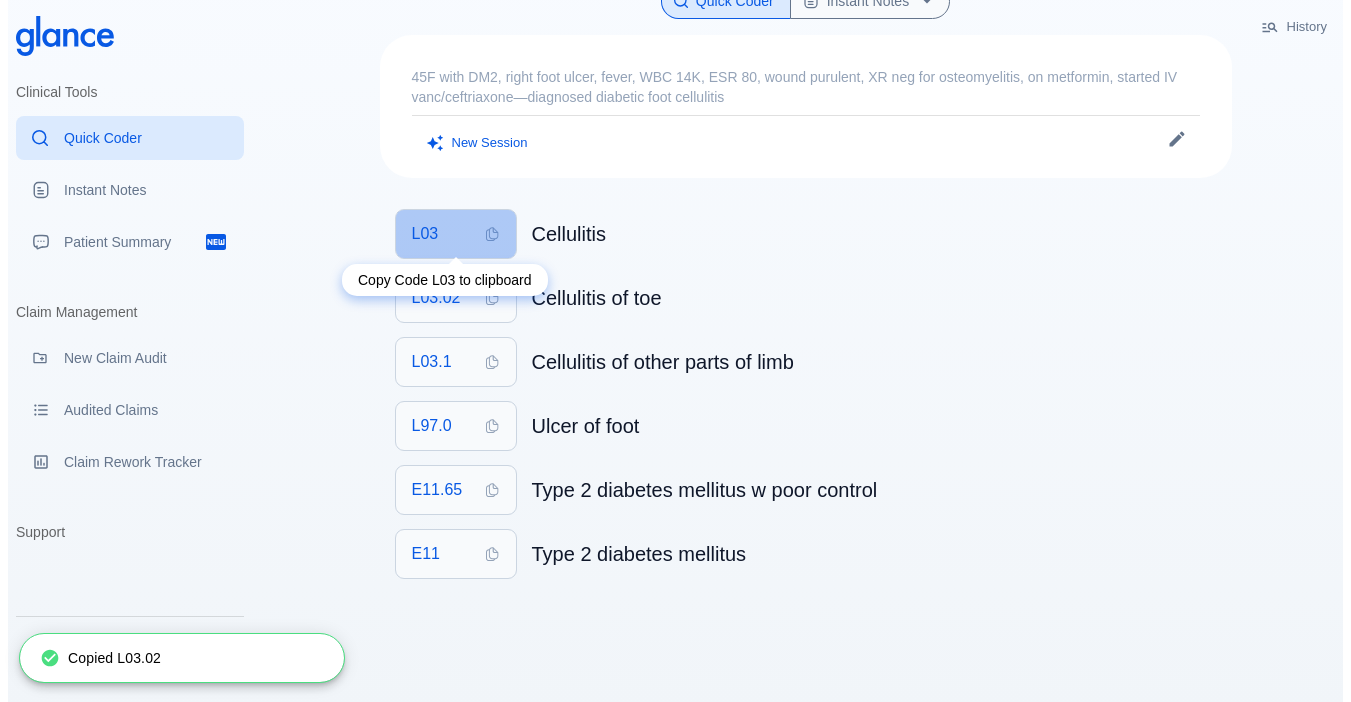 click on "L03" at bounding box center (425, 234) 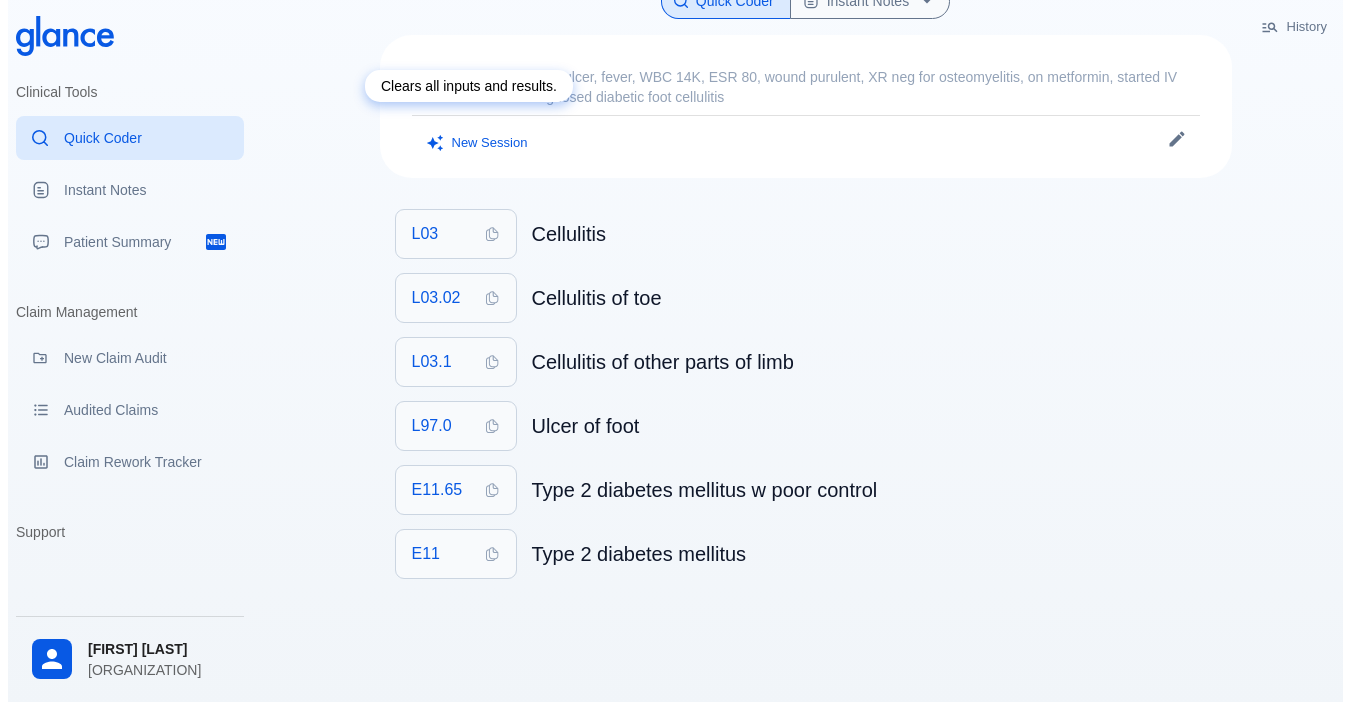 click on "New Session" at bounding box center (478, 143) 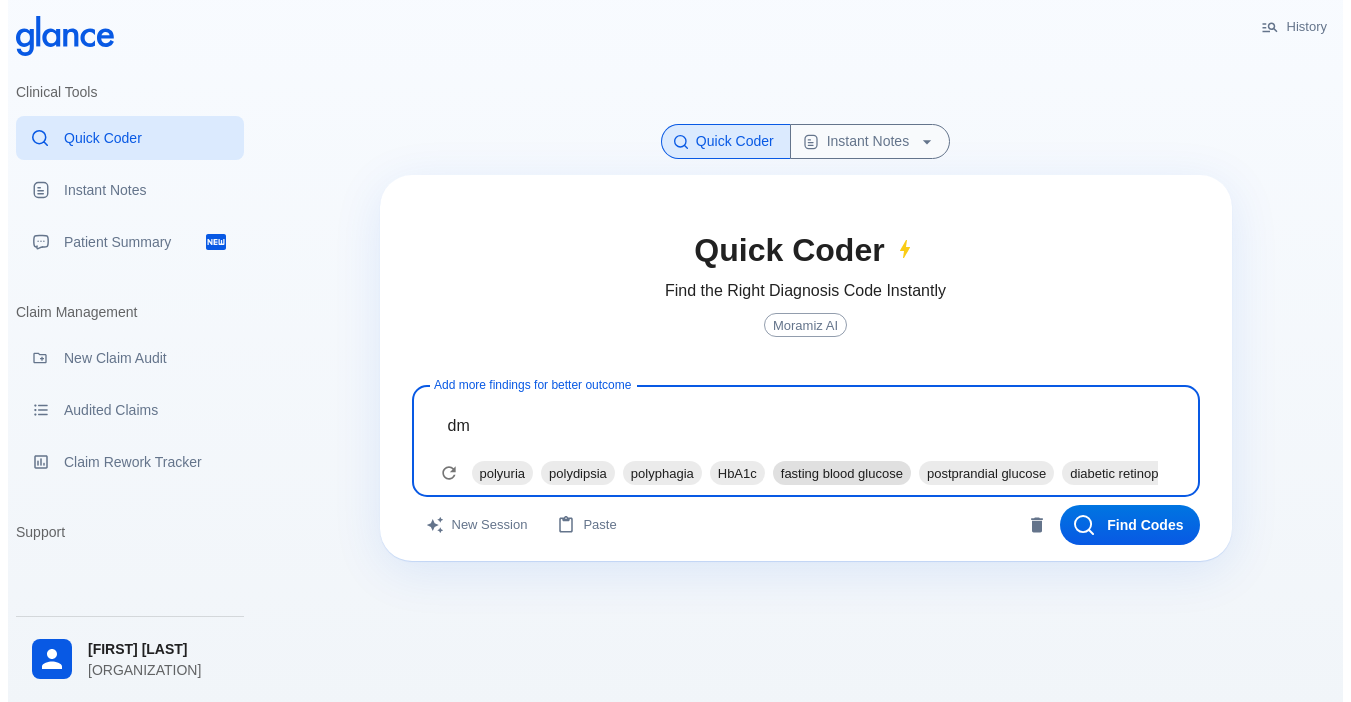 type on "dm" 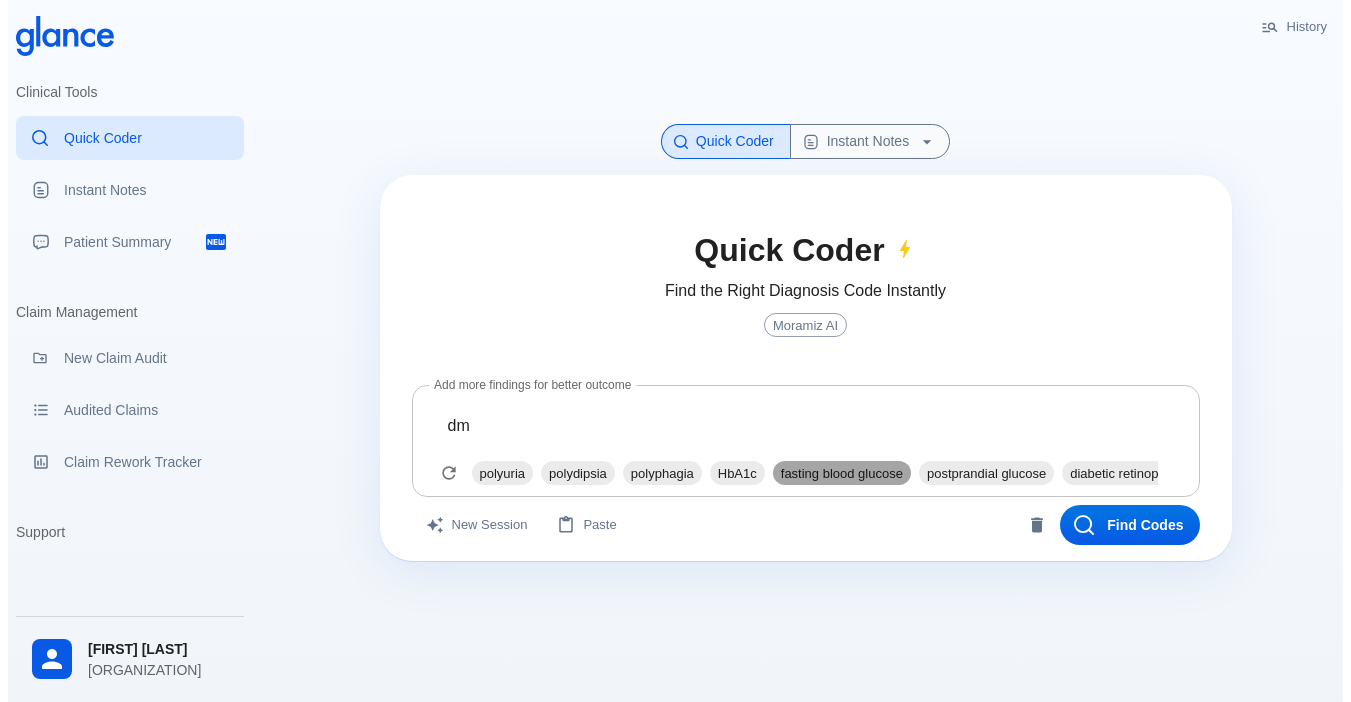 click on "fasting blood glucose" at bounding box center (503, 473) 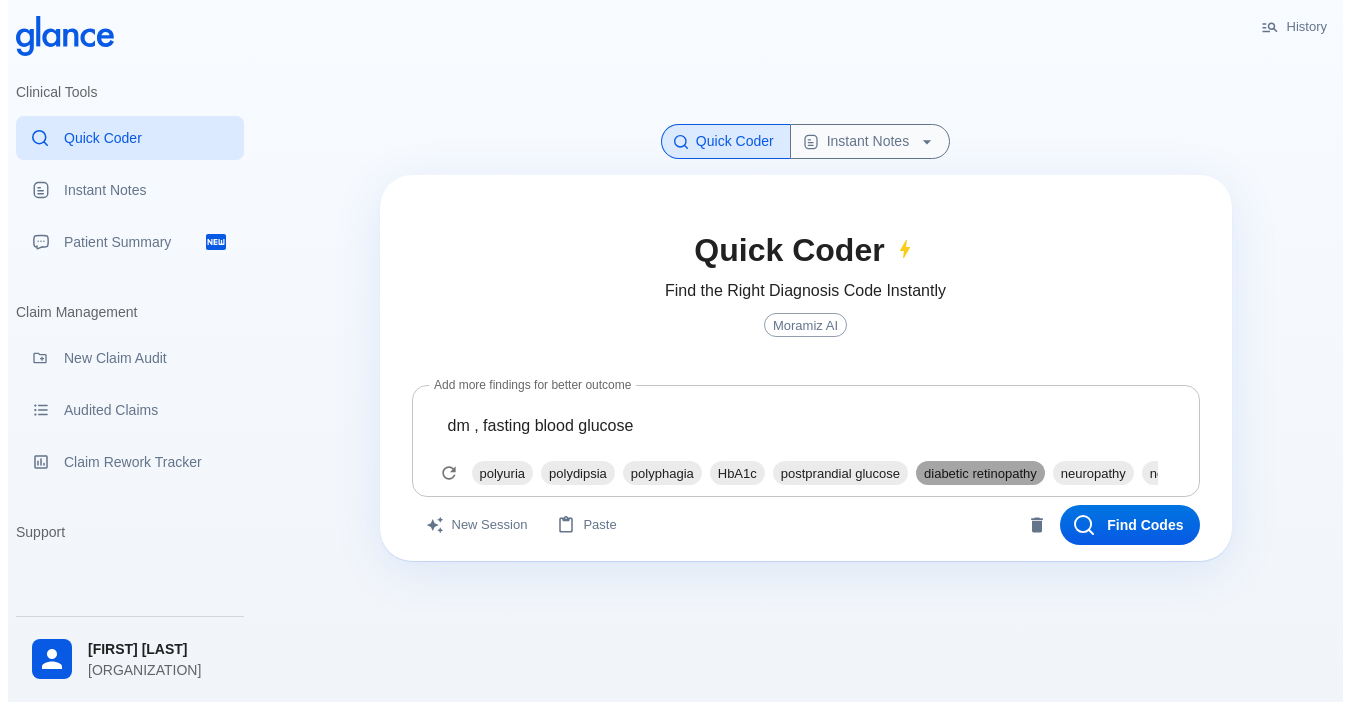 click on "diabetic retinopathy" at bounding box center (503, 473) 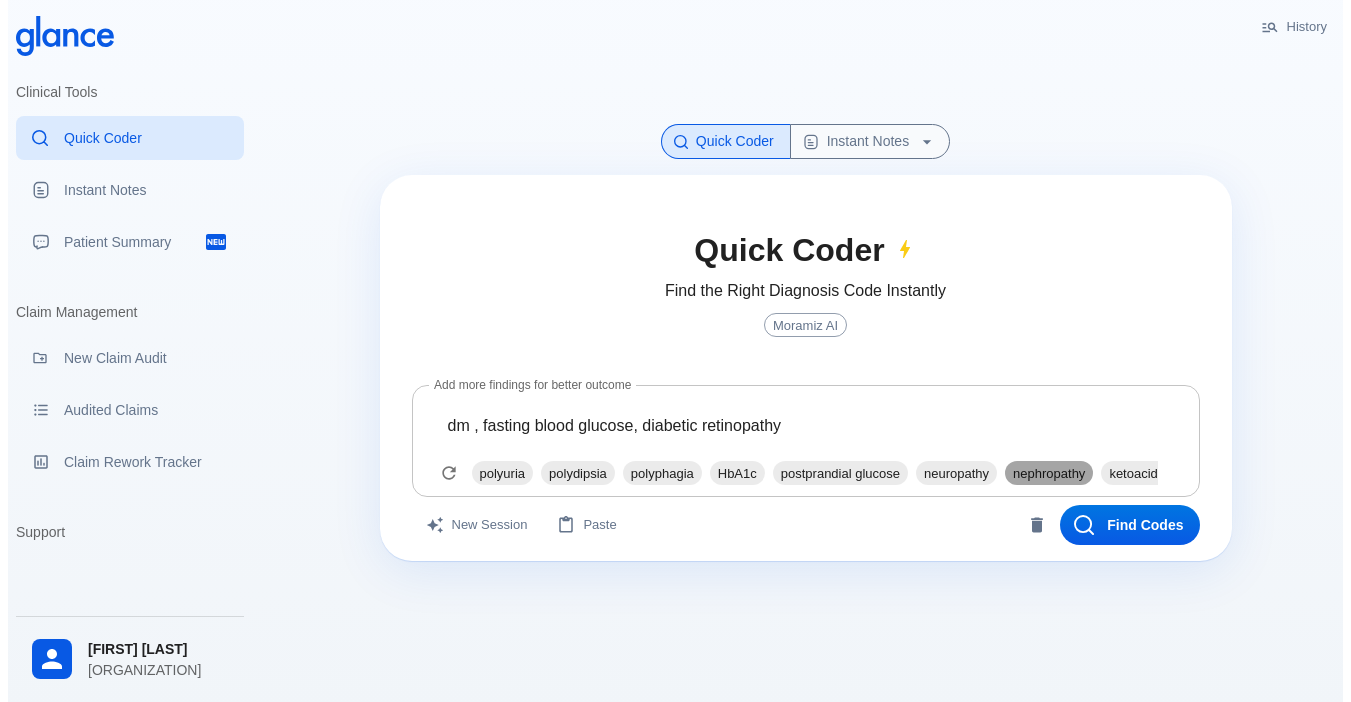 click on "nephropathy" at bounding box center (503, 473) 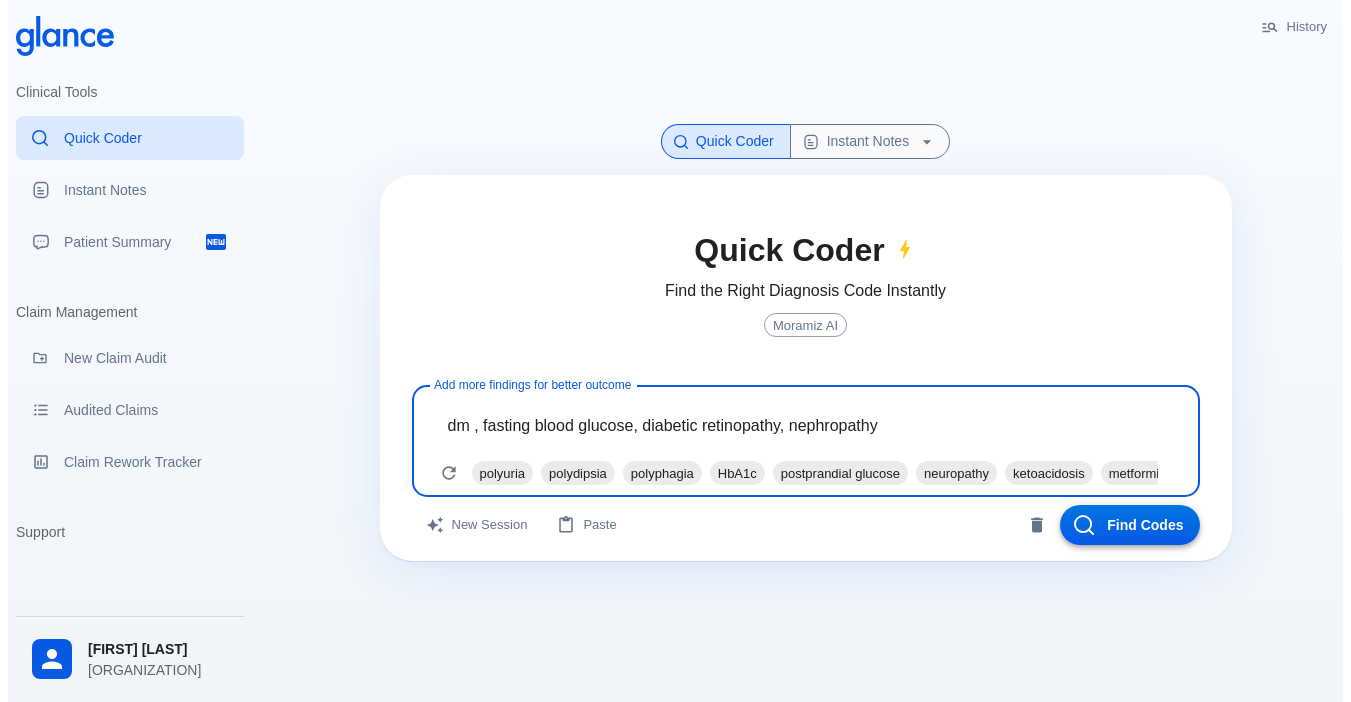 click on "Find Codes" at bounding box center [1130, 525] 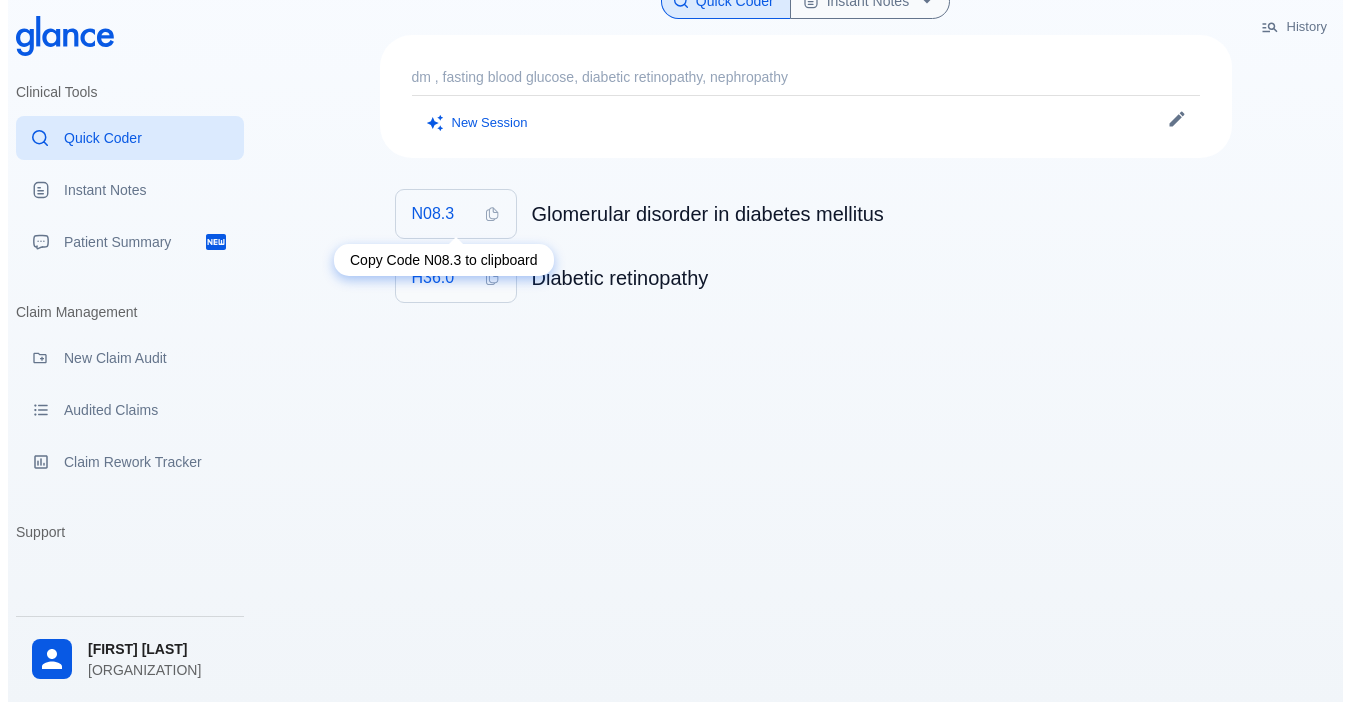 click on "N08.3" at bounding box center [456, 214] 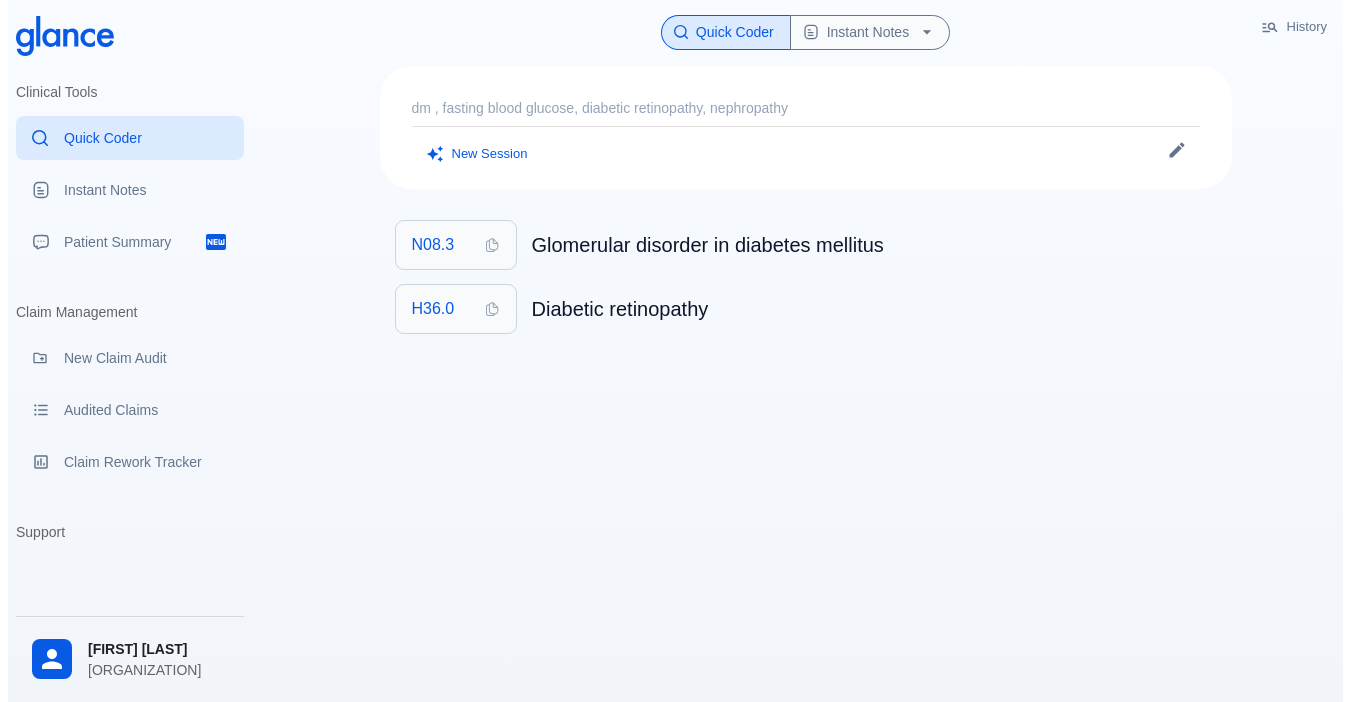 scroll, scrollTop: 0, scrollLeft: 0, axis: both 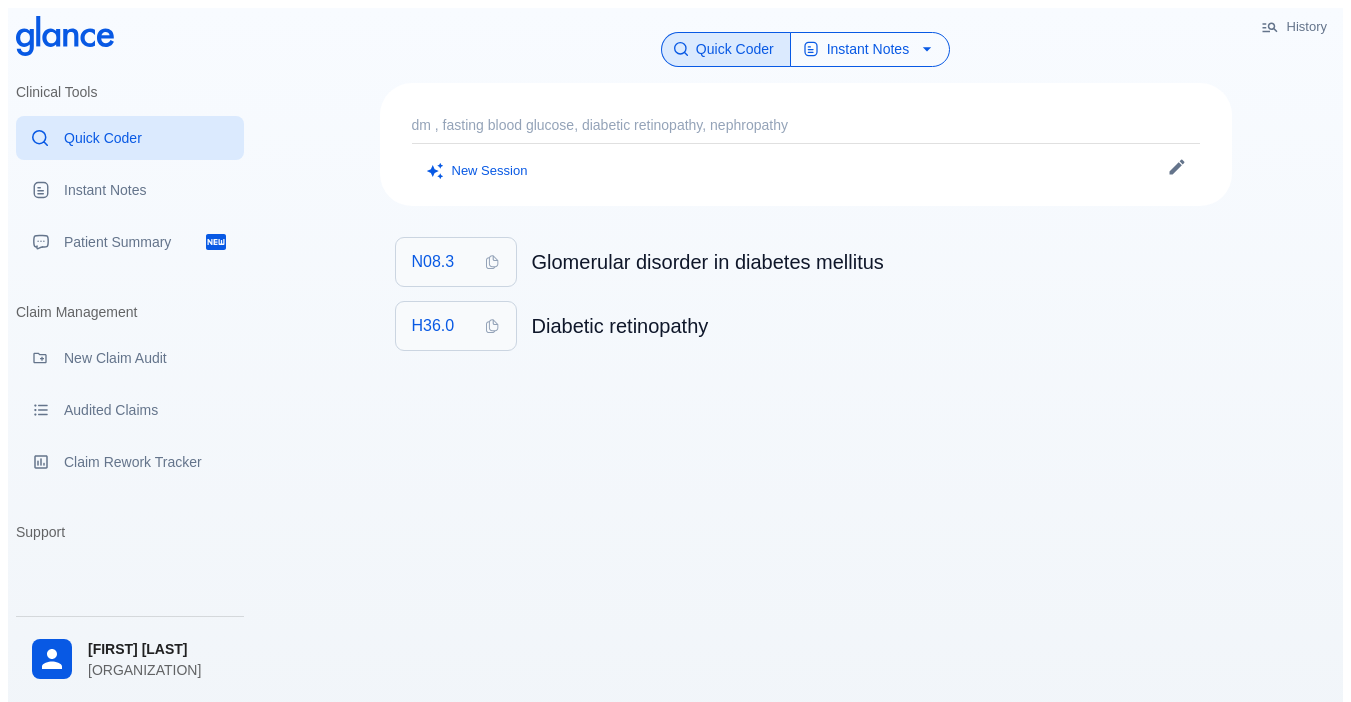 click on "Instant Notes" at bounding box center [870, 49] 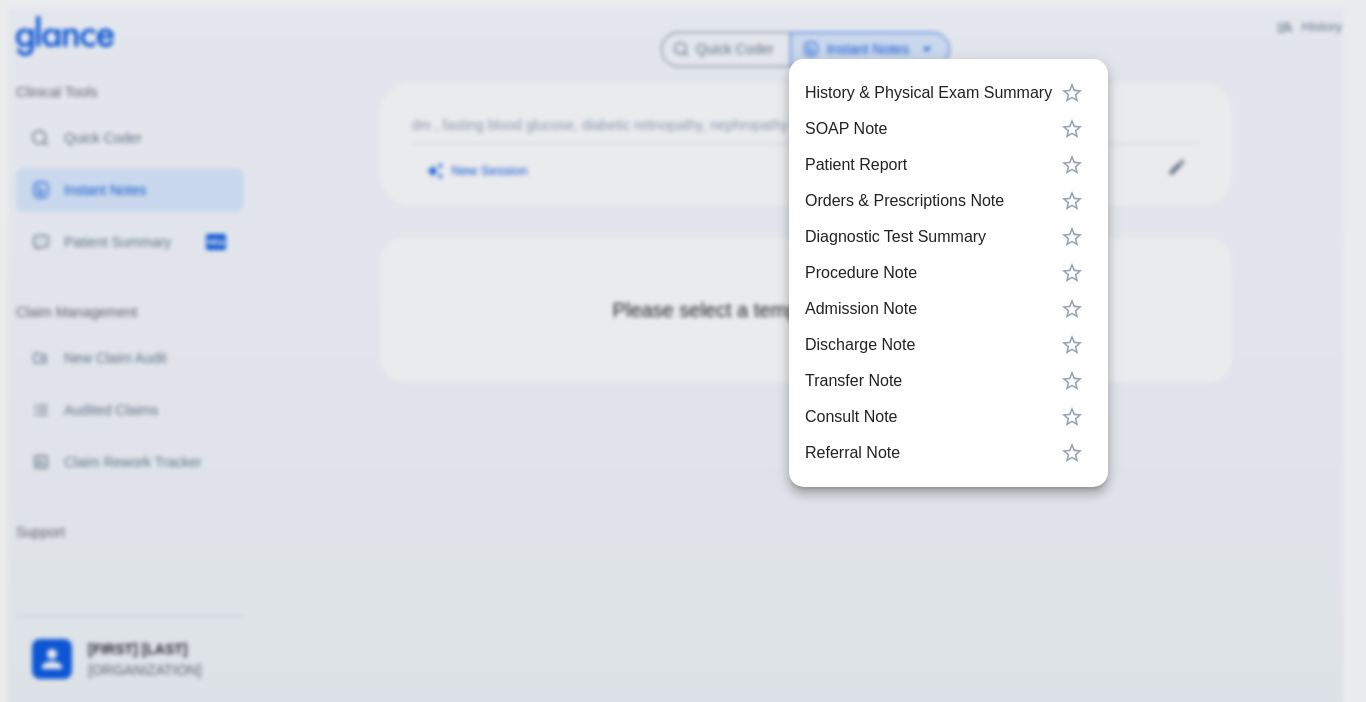 click on "History & Physical Exam Summary" at bounding box center [928, 93] 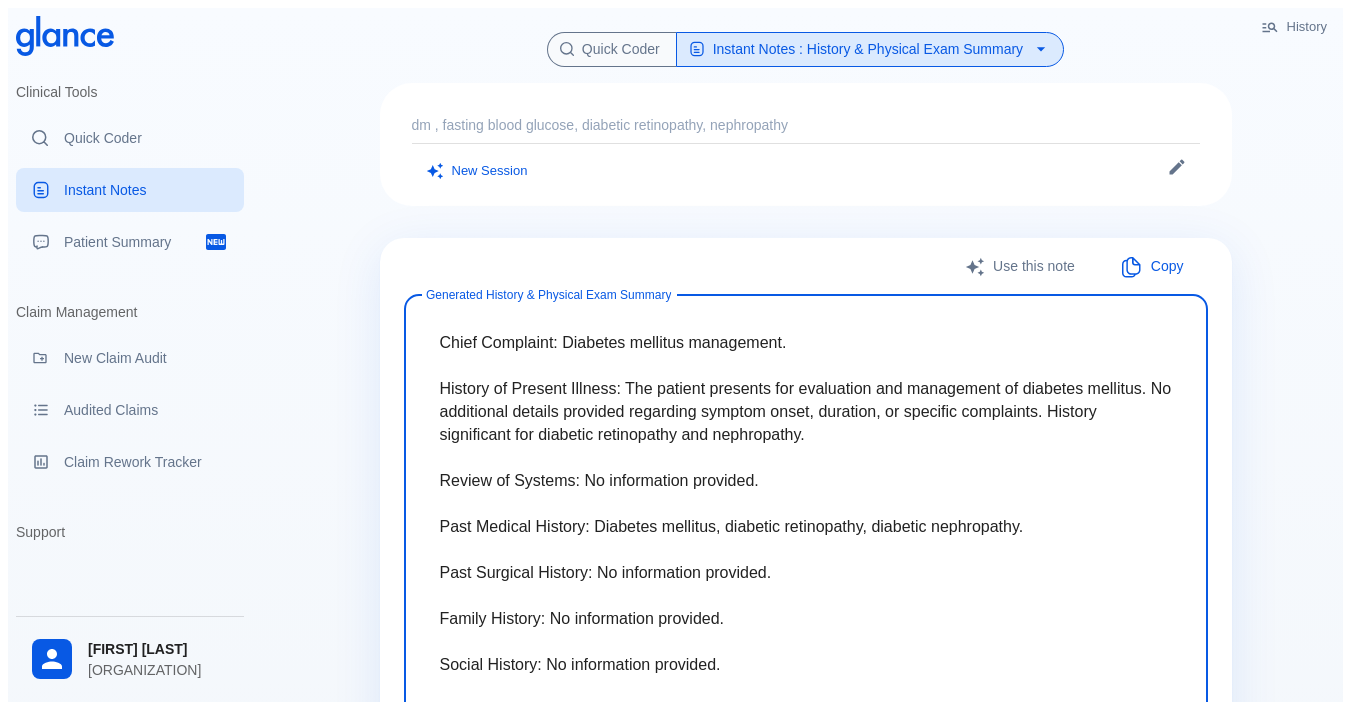 click at bounding box center (1131, 267) 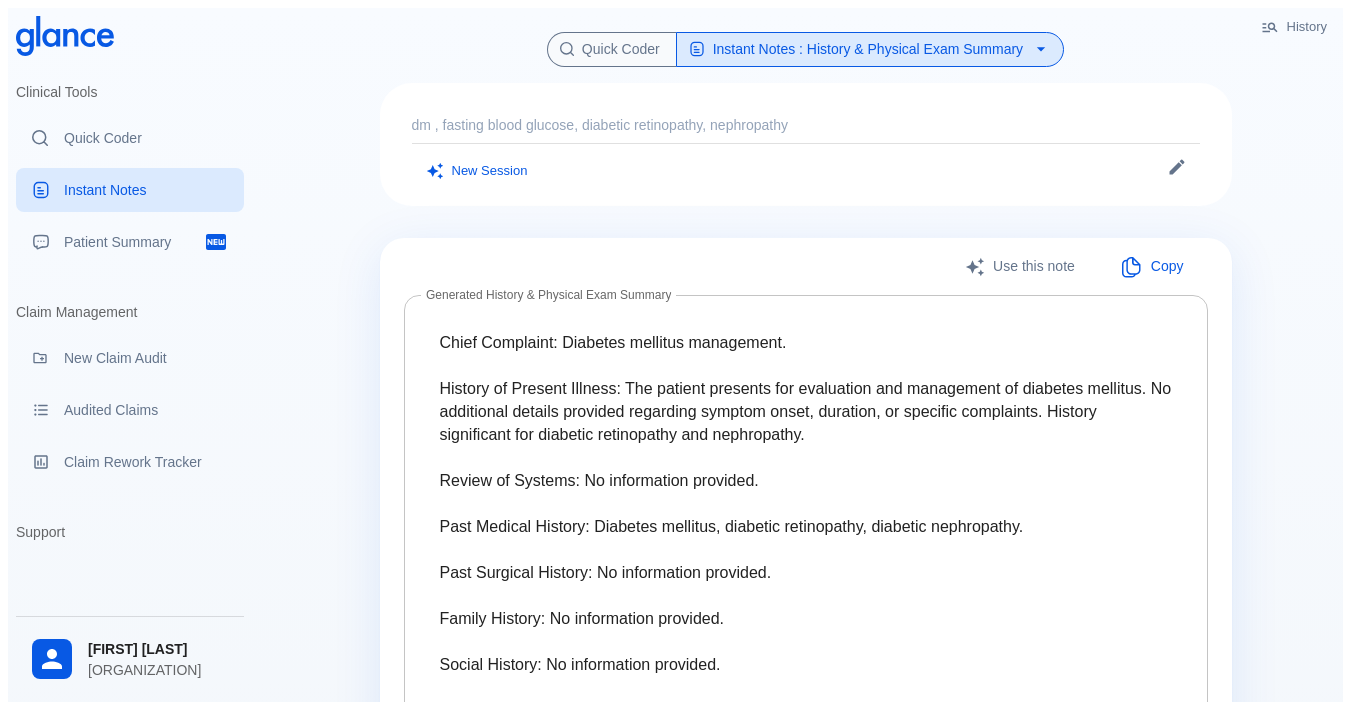 click on "Chief Complaint: Diabetes mellitus management.
History of Present Illness: The patient presents for evaluation and management of diabetes mellitus. No additional details provided regarding symptom onset, duration, or specific complaints. History significant for diabetic retinopathy and nephropathy.
Review of Systems: No information provided.
Past Medical History: Diabetes mellitus, diabetic retinopathy, diabetic nephropathy.
Past Surgical History: No information provided.
Family History: No information provided.
Social History: No information provided.
Medications: No information provided.
Allergies: No information provided.
Physical Examination: No information provided." at bounding box center [806, 572] 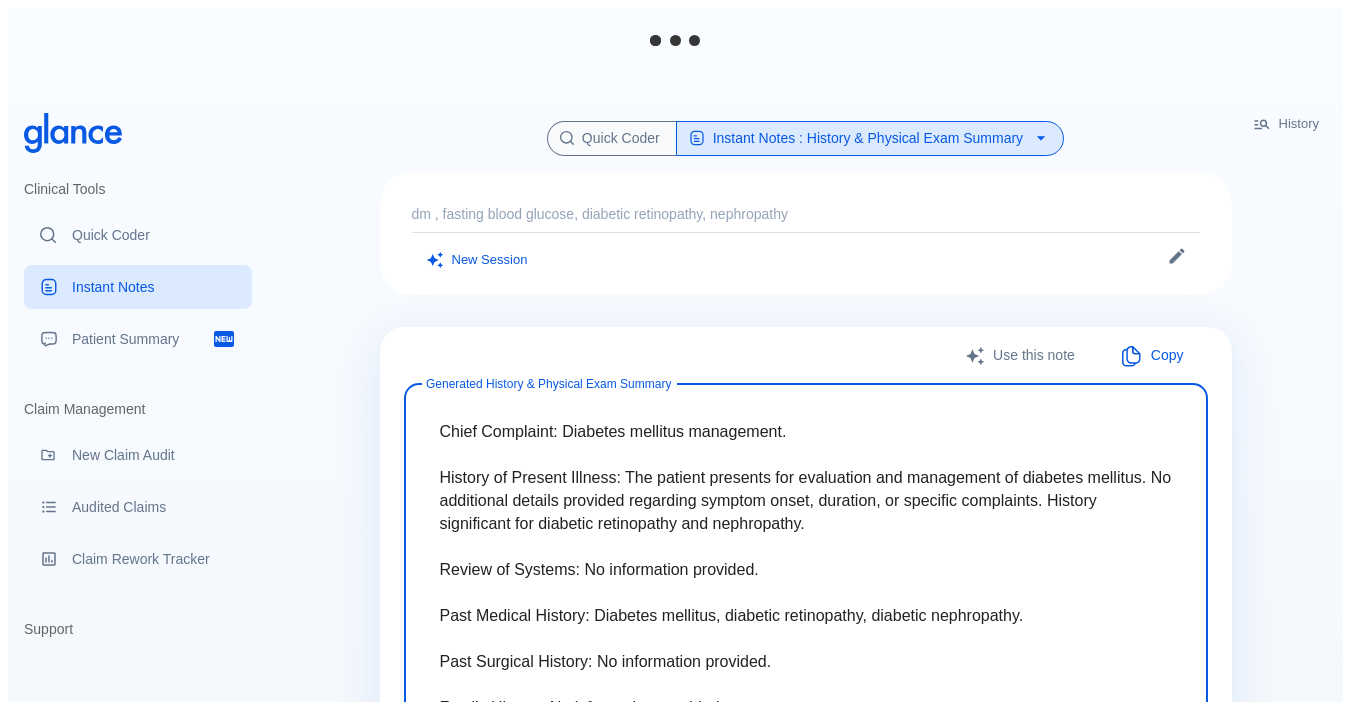 drag, startPoint x: 431, startPoint y: 336, endPoint x: 862, endPoint y: 543, distance: 478.13177 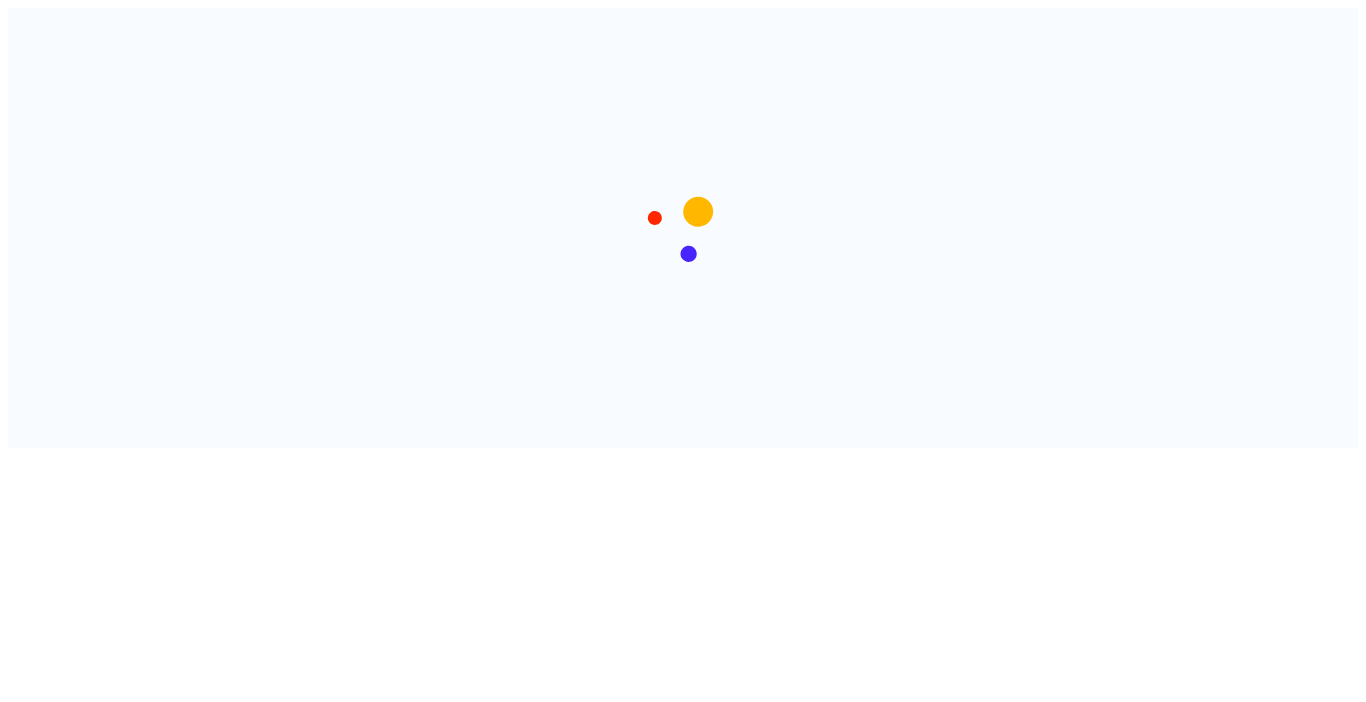 scroll, scrollTop: 0, scrollLeft: 0, axis: both 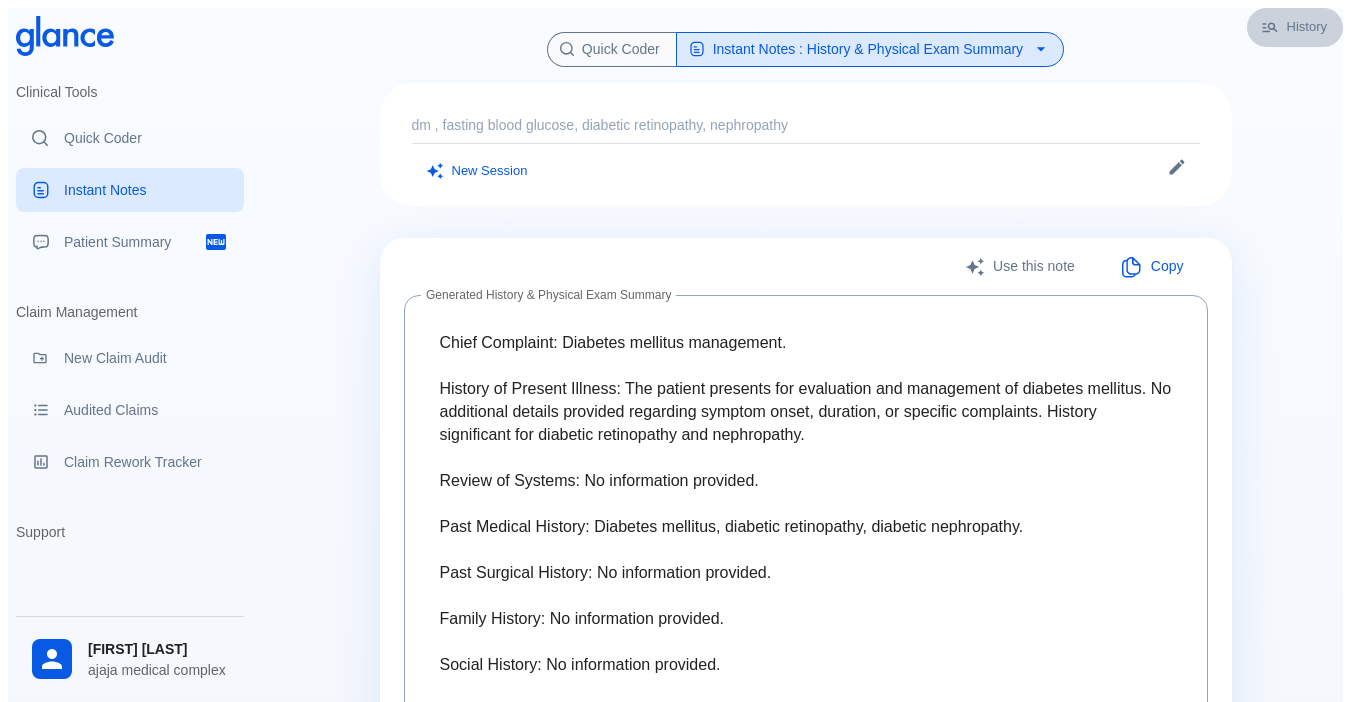 click on "History" at bounding box center [1295, 27] 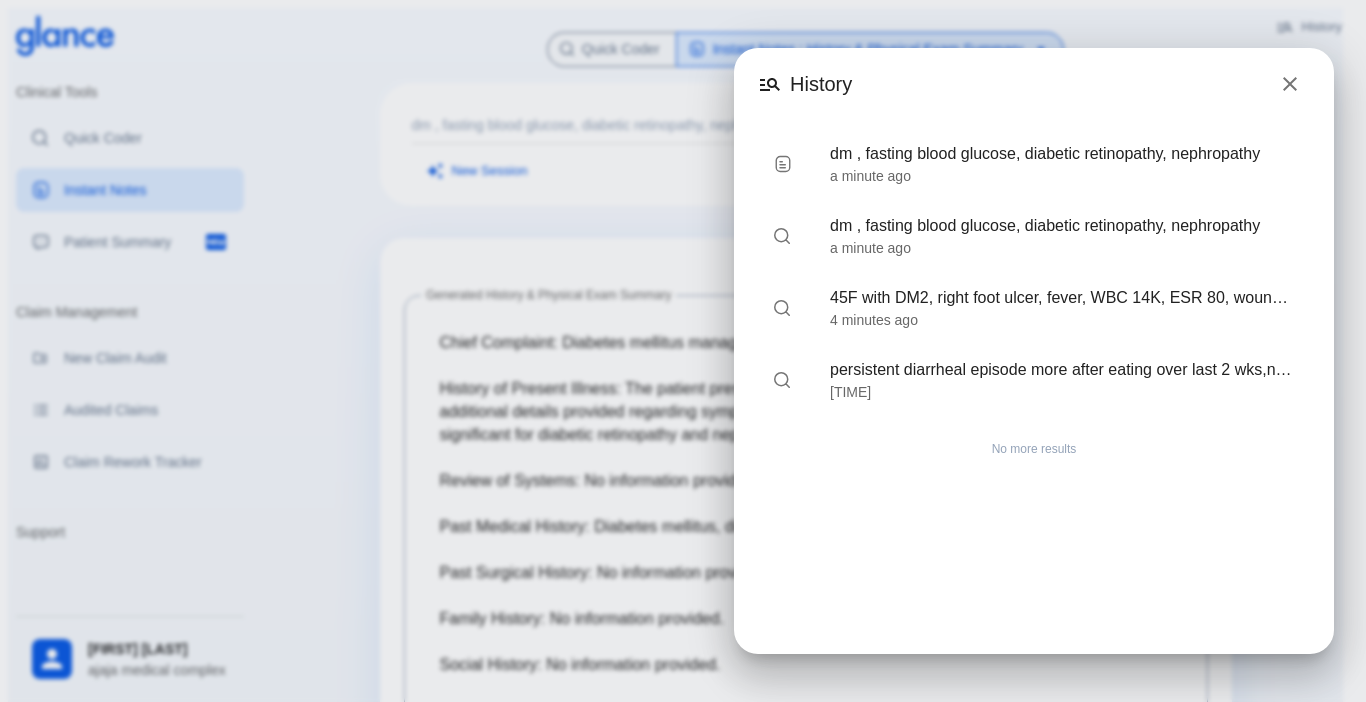 click on "[AGE]F with DM2, right foot ulcer, fever, WBC 14K, ESR 80, wound purulent, XR neg for osteomyelitis, on metformin, started IV vanc/ceftriaxone—diagnosed diabetic foot cellulitis [TIME] diabetic foot cellulitis [TIME] diabetic foot cellulitis" at bounding box center [683, 351] 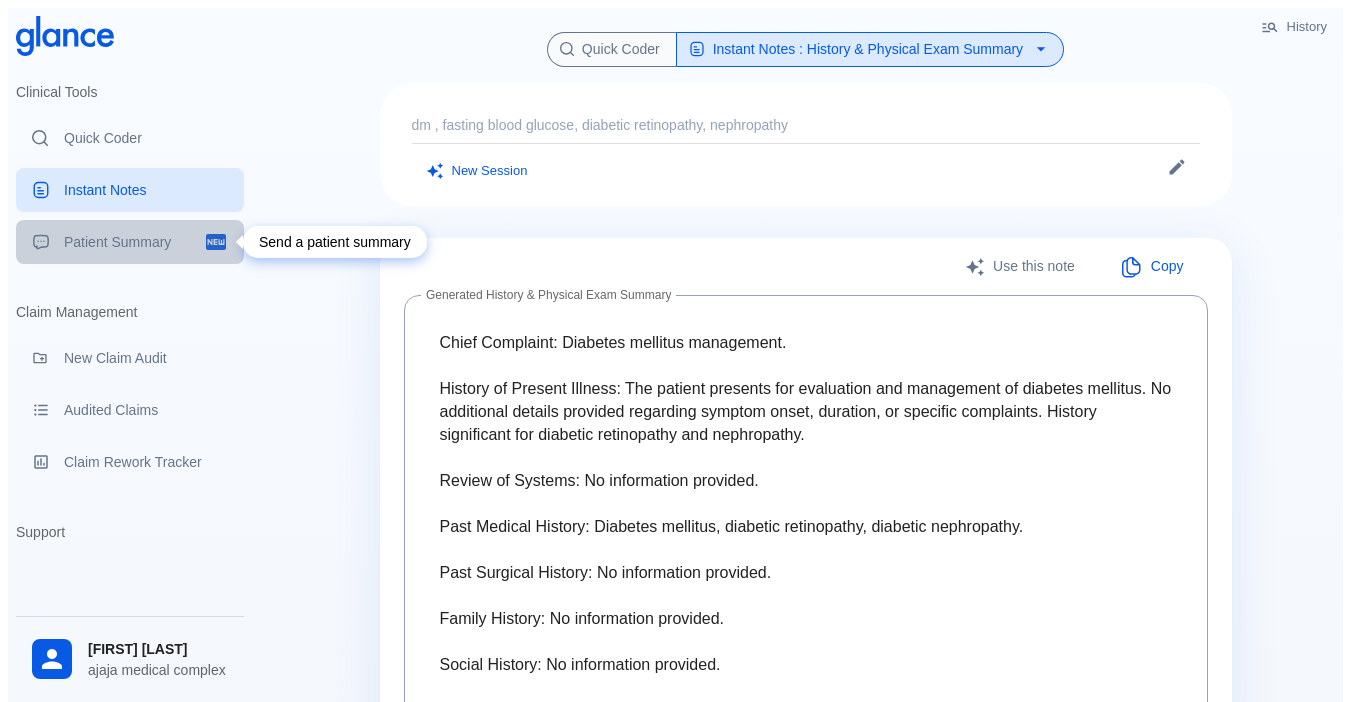 click on "Patient Summary" at bounding box center (134, 242) 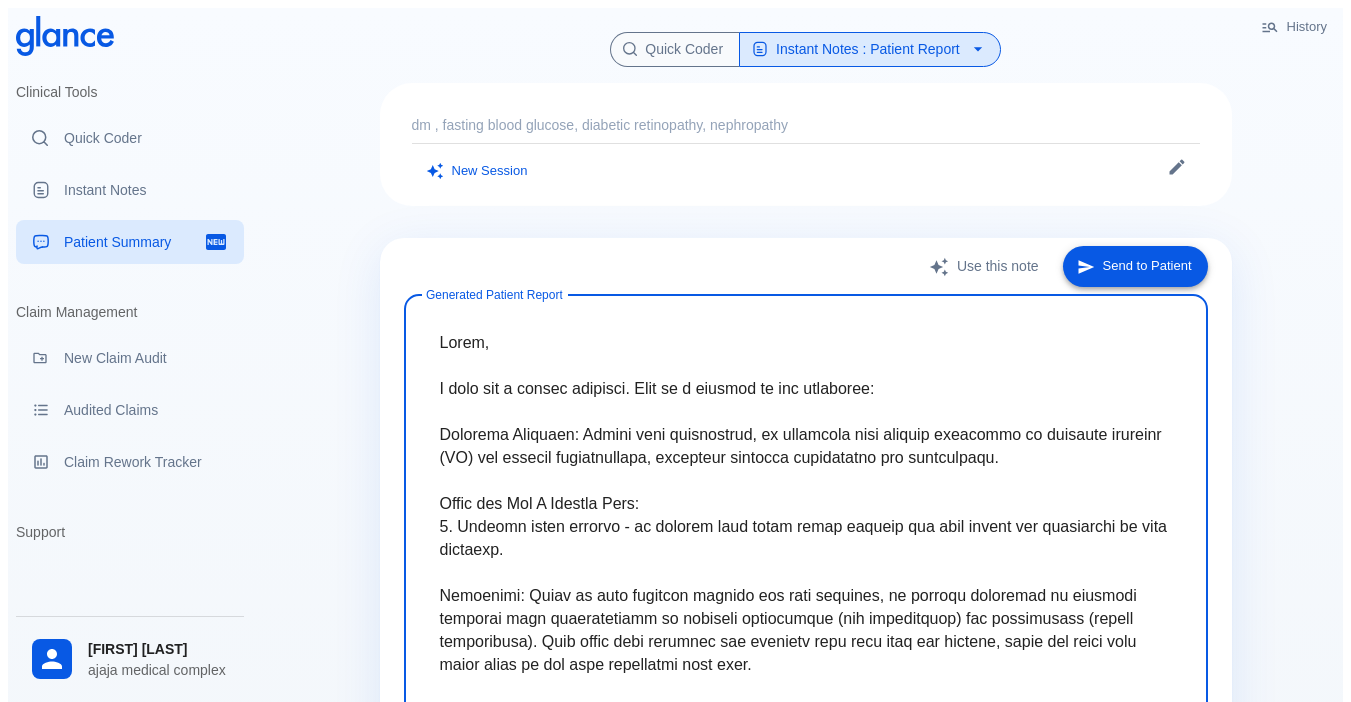 click at bounding box center (1086, 267) 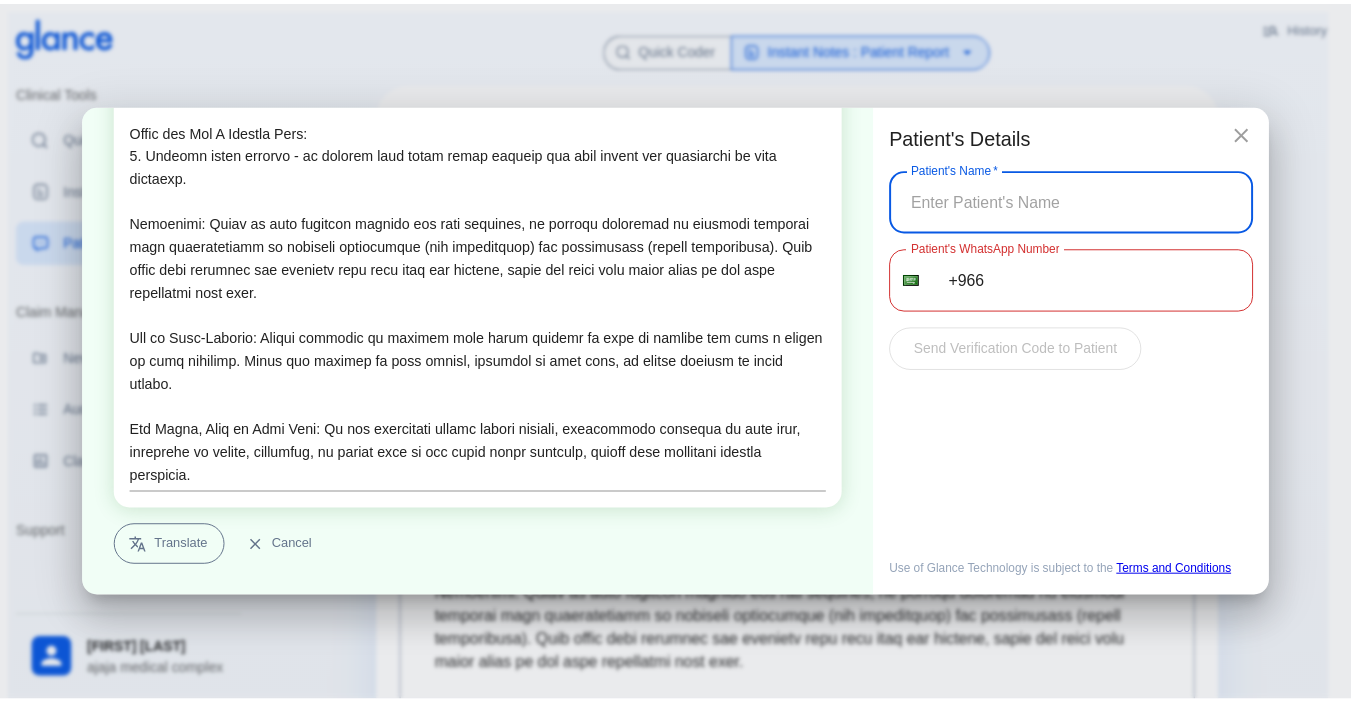 scroll, scrollTop: 220, scrollLeft: 0, axis: vertical 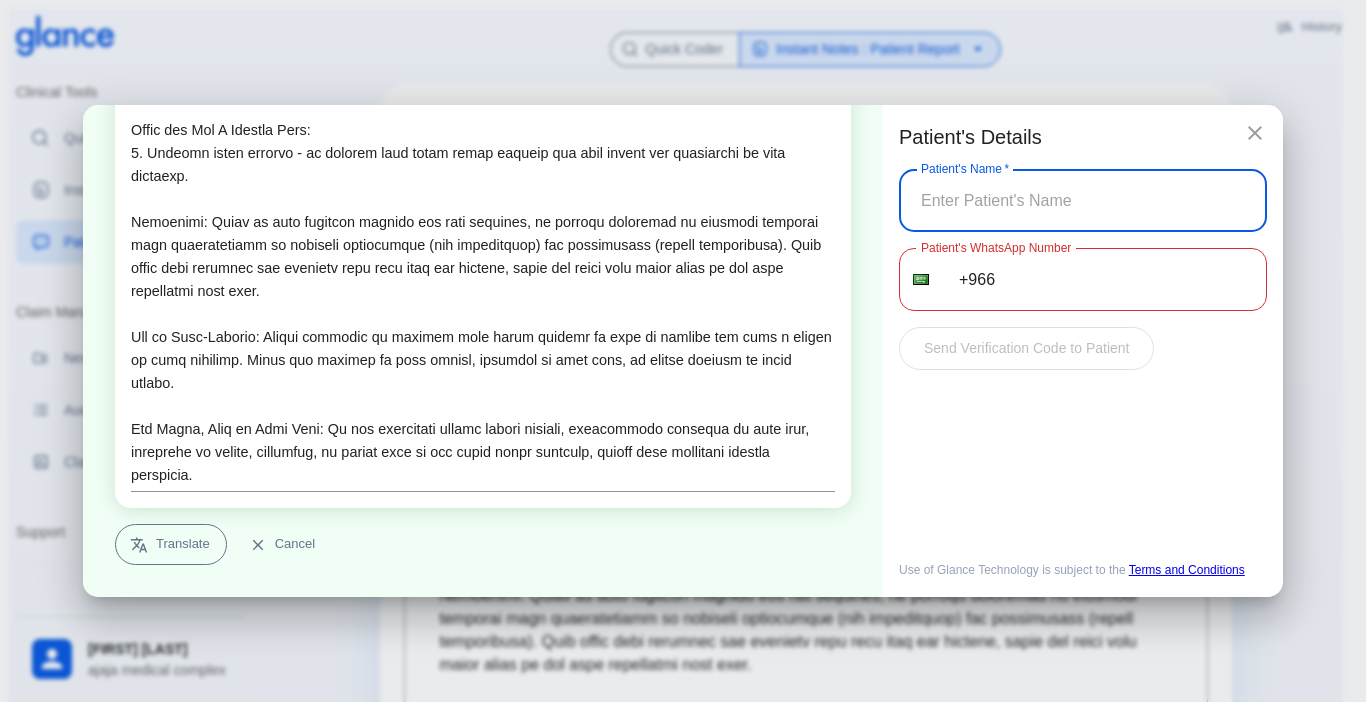 click on "Translate" at bounding box center (171, 544) 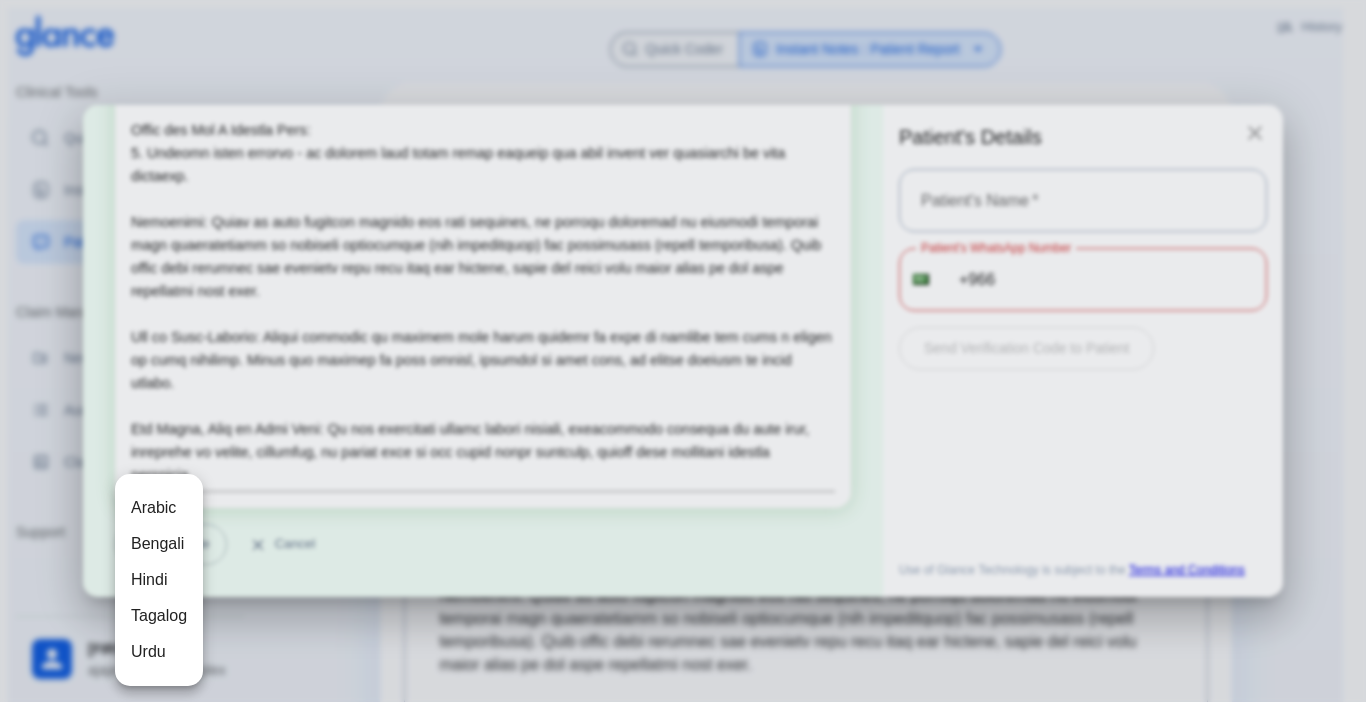 click at bounding box center [683, 351] 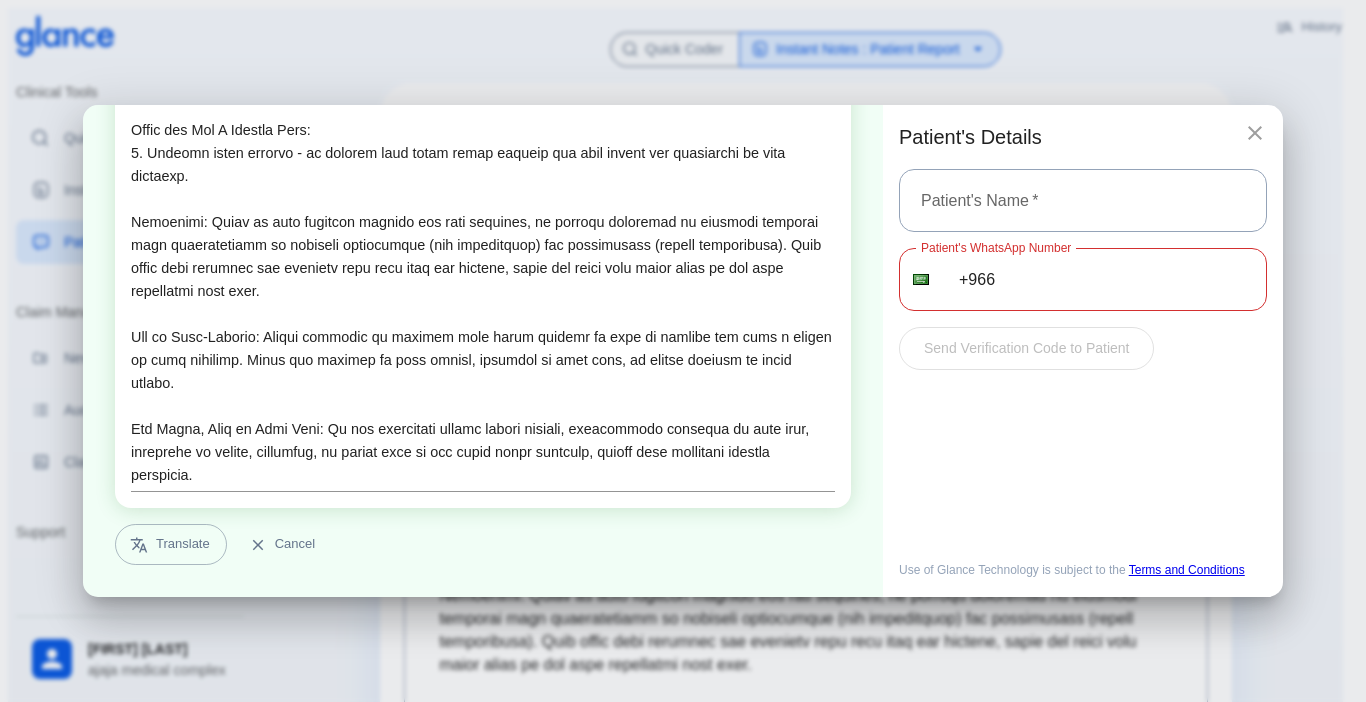 click at bounding box center [1255, 133] 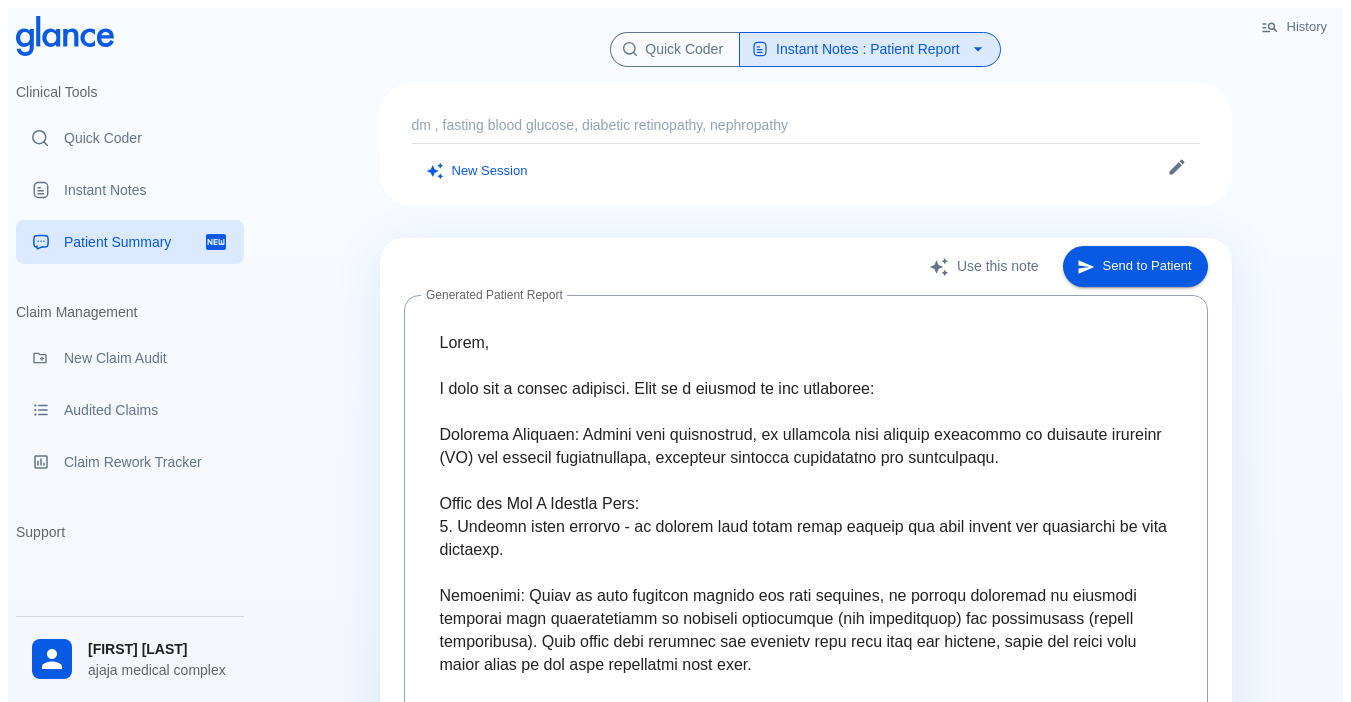 type 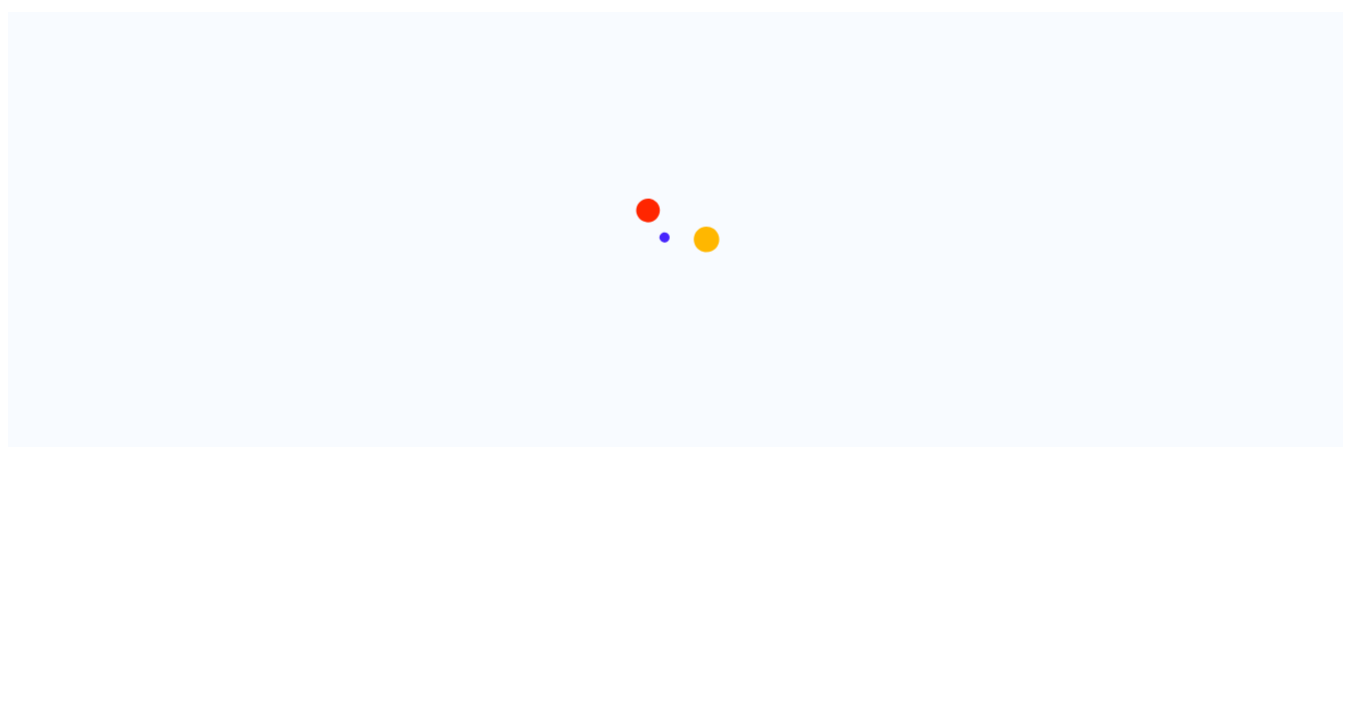 scroll, scrollTop: 0, scrollLeft: 0, axis: both 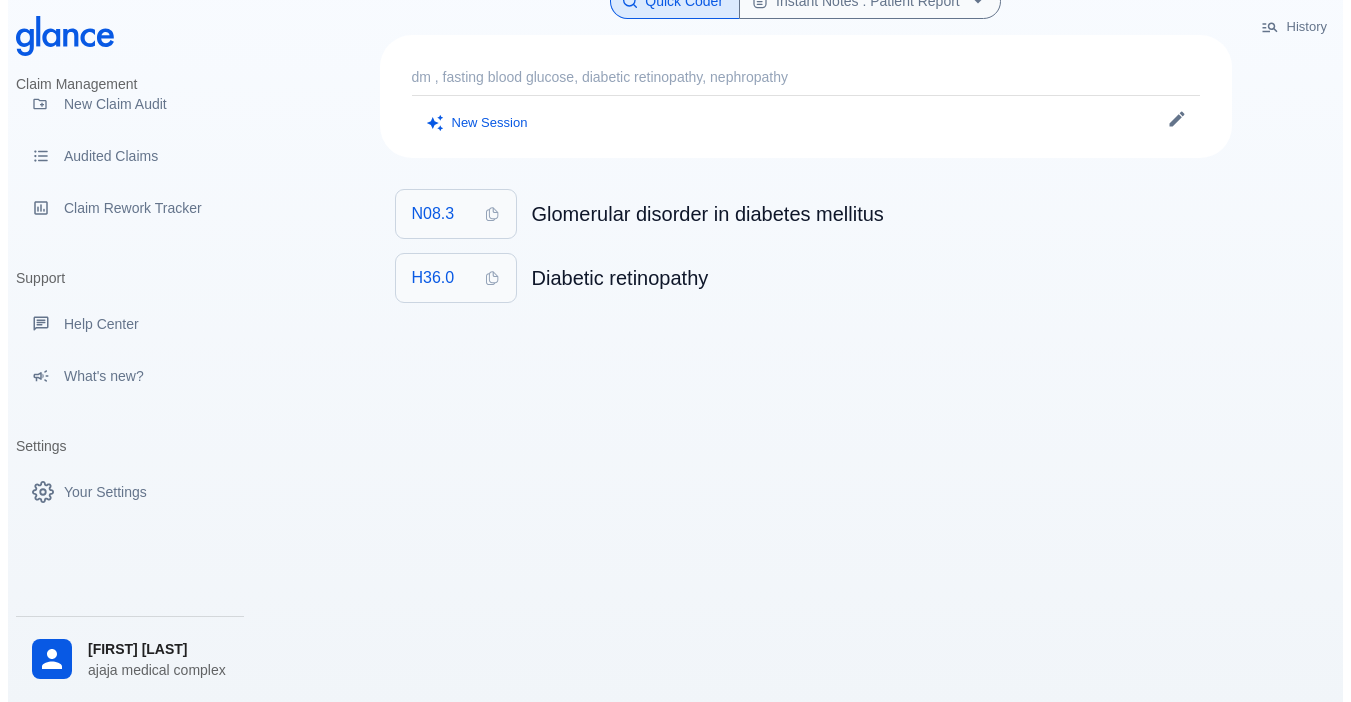 click on "[FIRST] [LAST]" at bounding box center [158, 649] 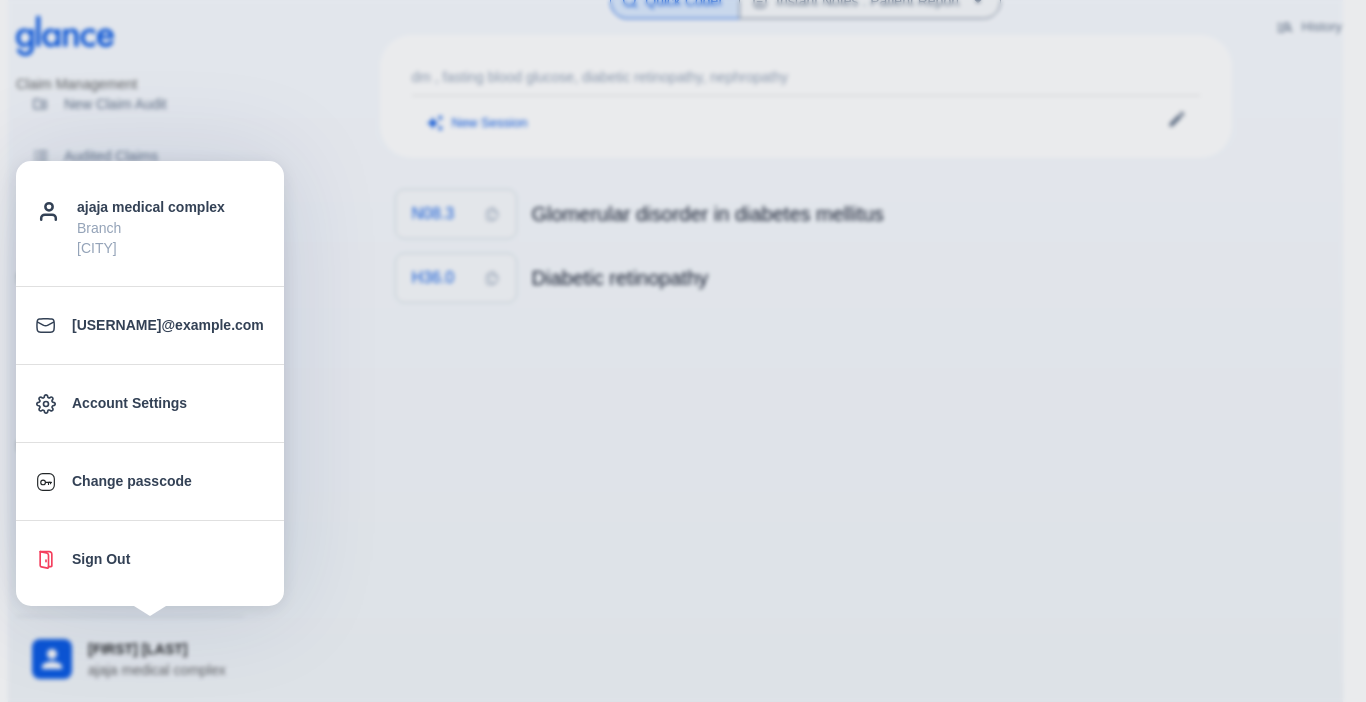 click at bounding box center (683, 351) 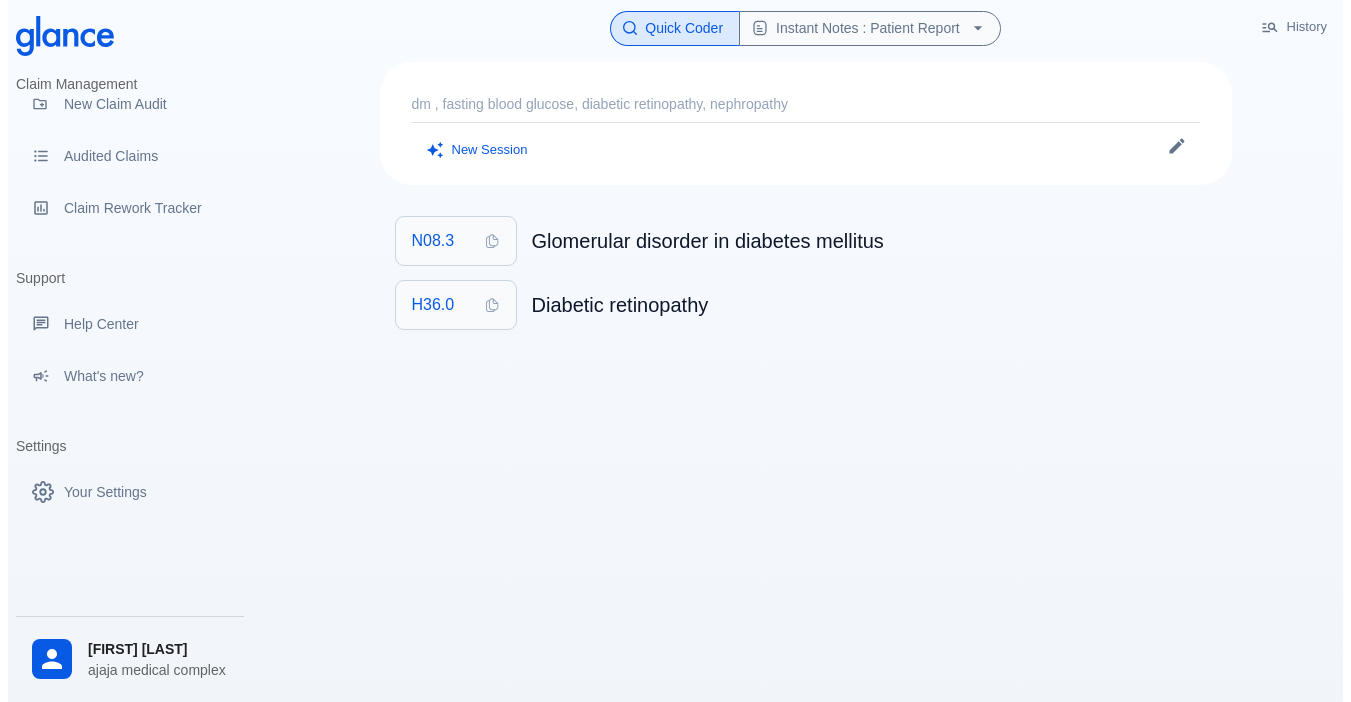 scroll, scrollTop: 0, scrollLeft: 0, axis: both 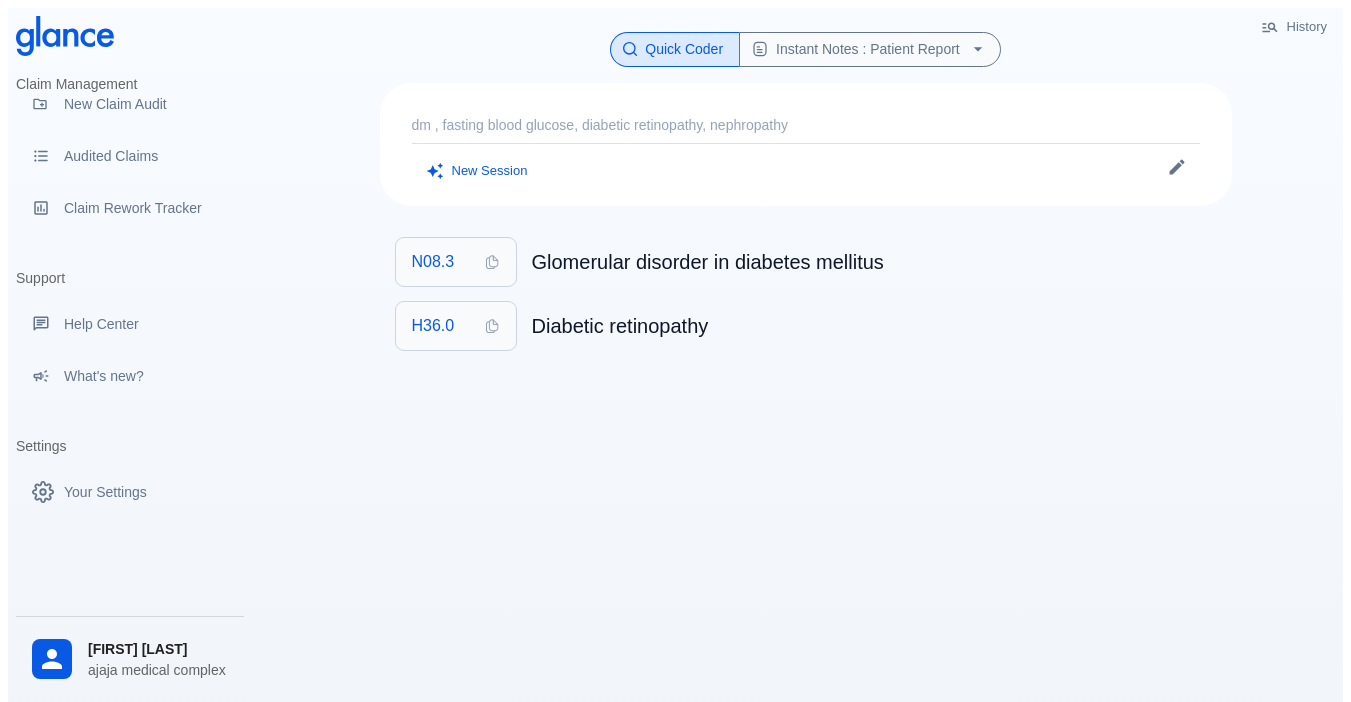 click on "Claim Management" at bounding box center (130, -6) 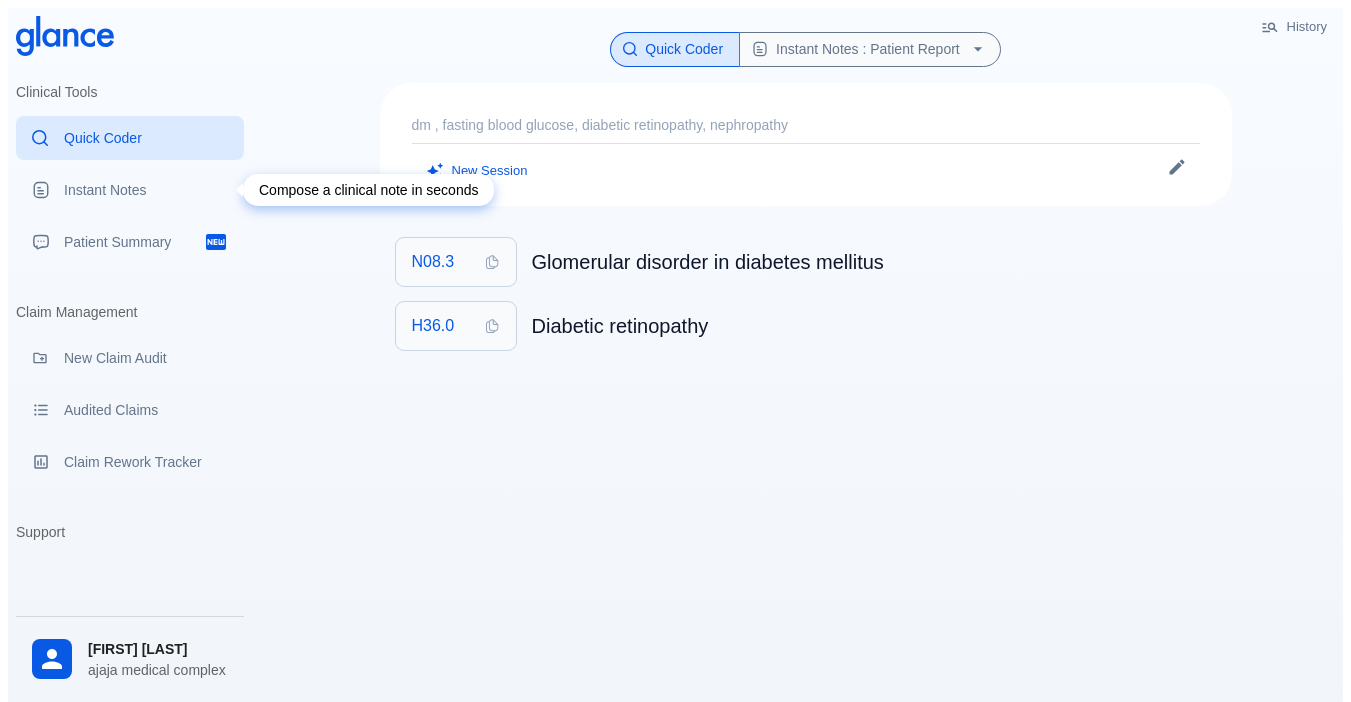 click on "Instant Notes" at bounding box center [146, 190] 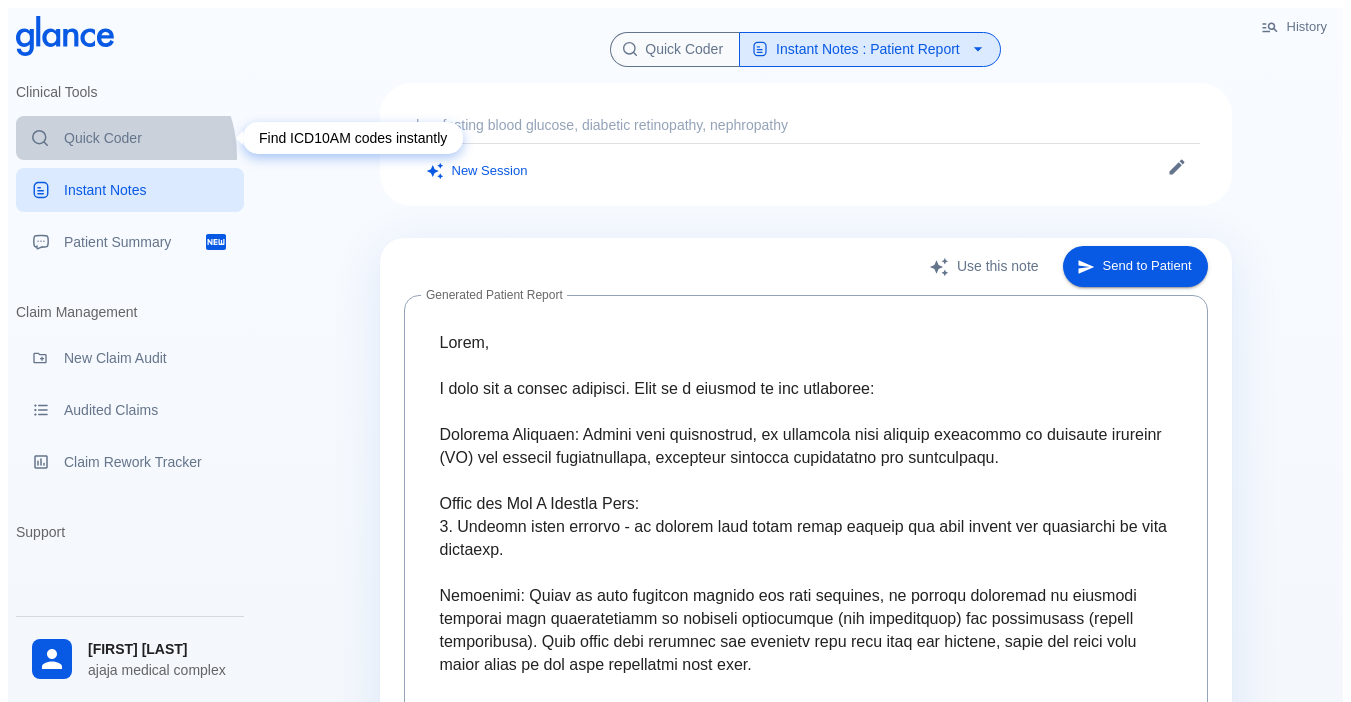 click on "Quick Coder" at bounding box center (130, 138) 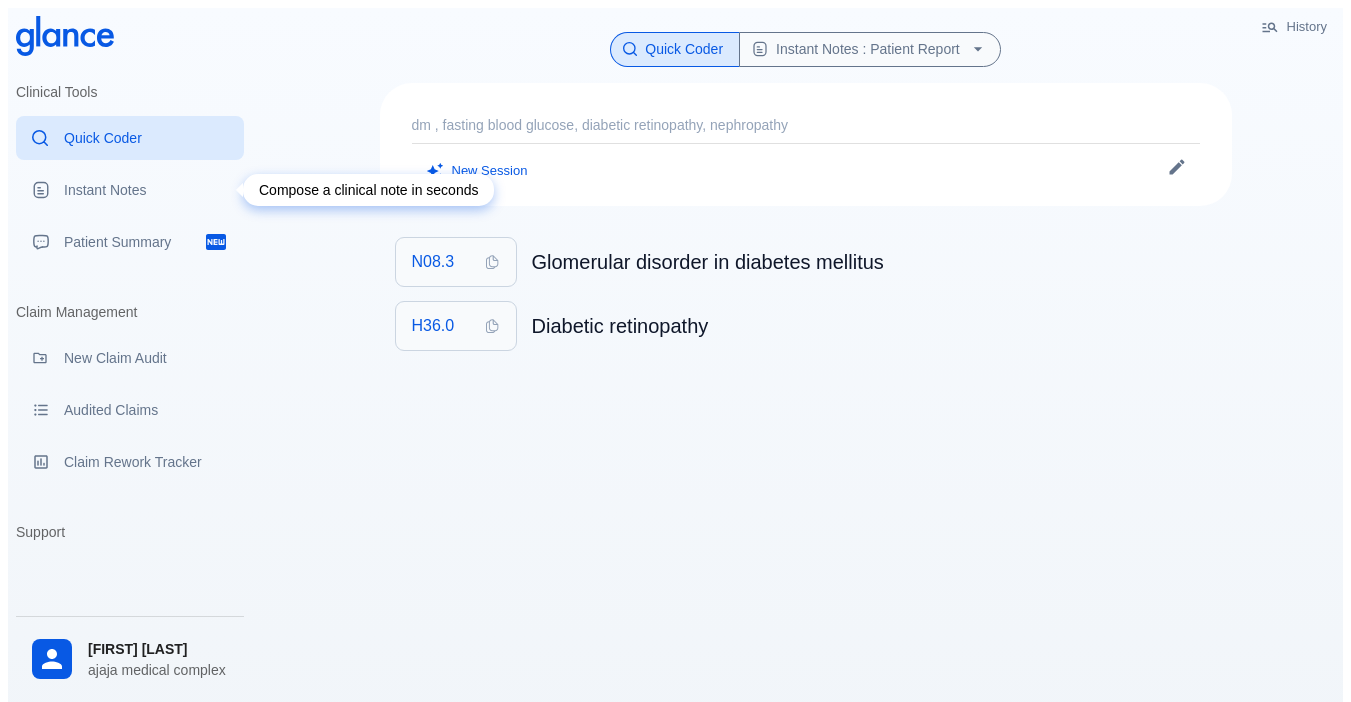 click on "Instant Notes" at bounding box center (146, 190) 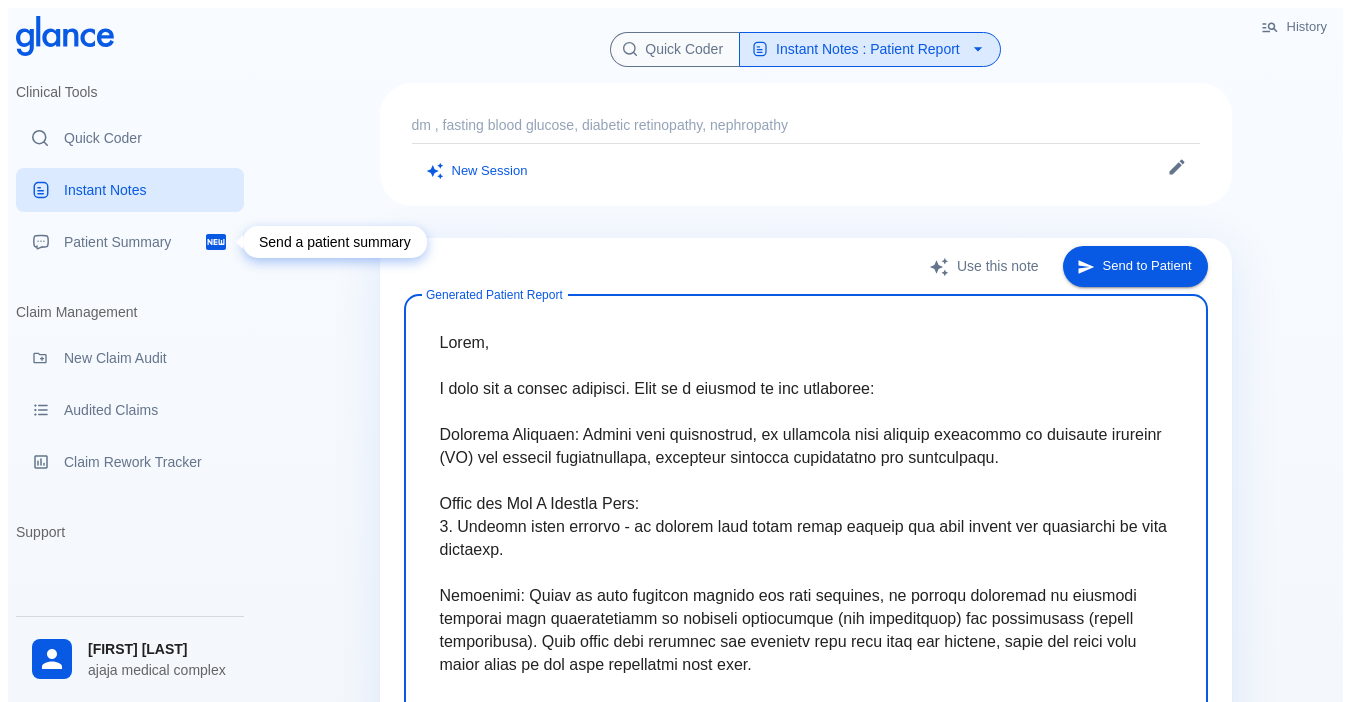 click on "Patient Summary" at bounding box center [134, 242] 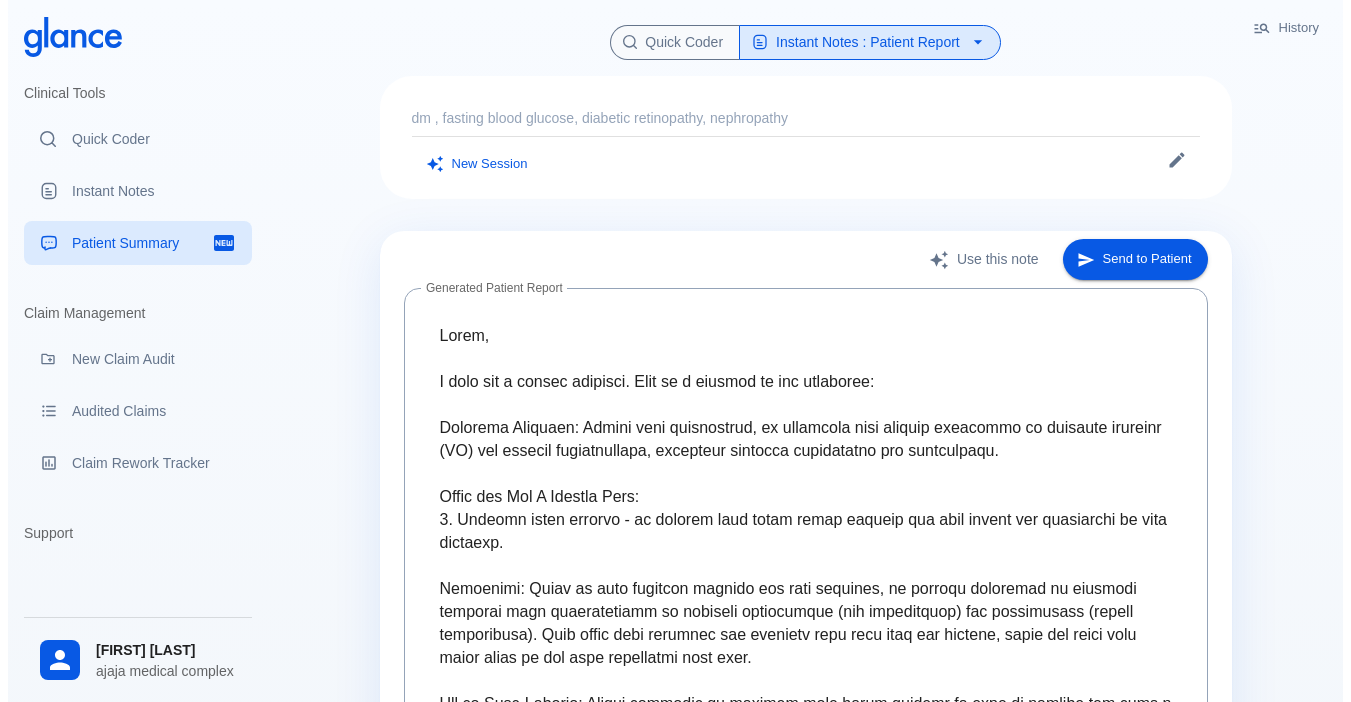 scroll, scrollTop: 0, scrollLeft: 0, axis: both 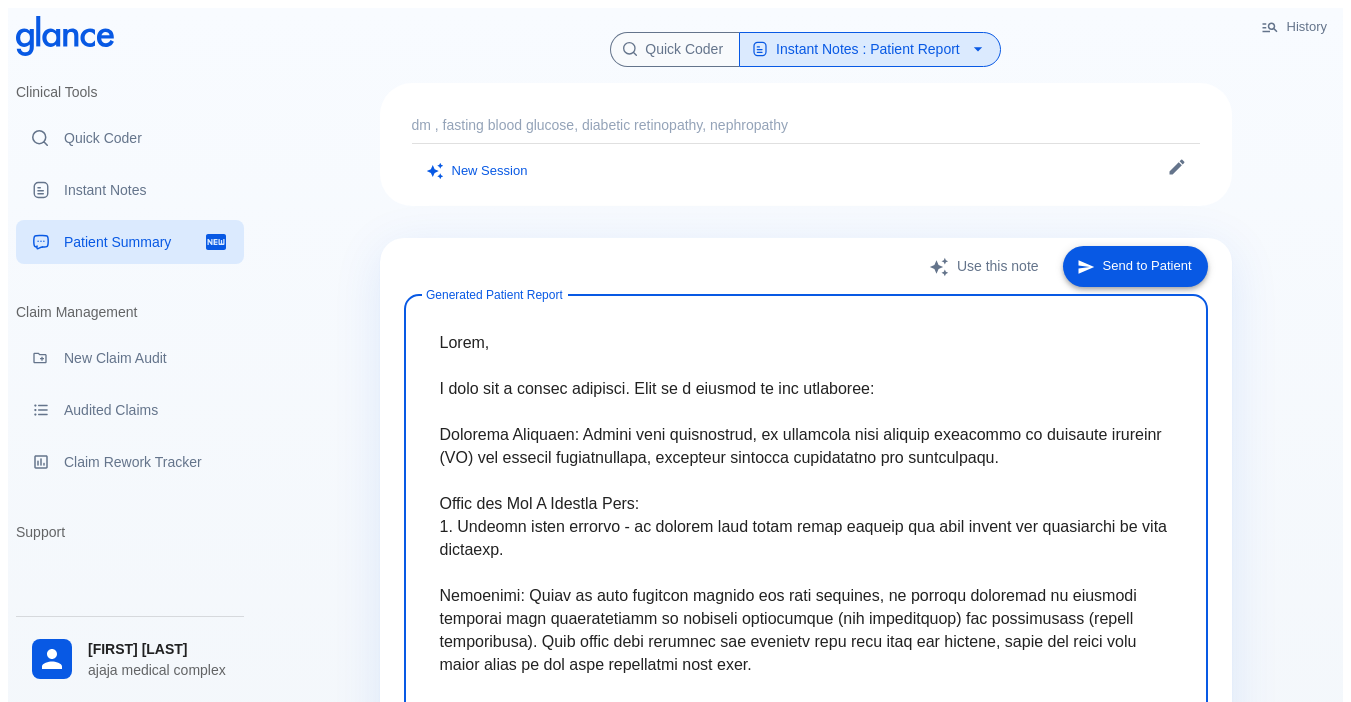 click on "Send to Patient" at bounding box center (1135, 266) 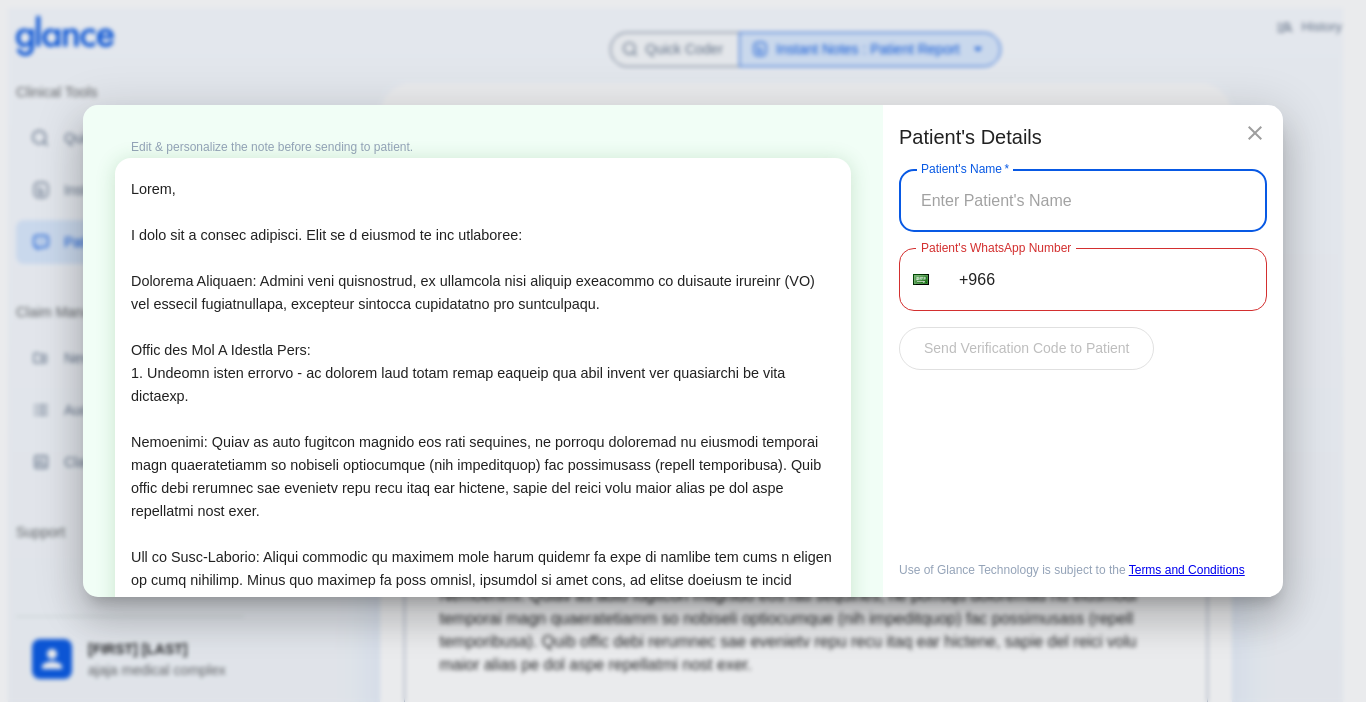 click on "+966" at bounding box center [1102, 279] 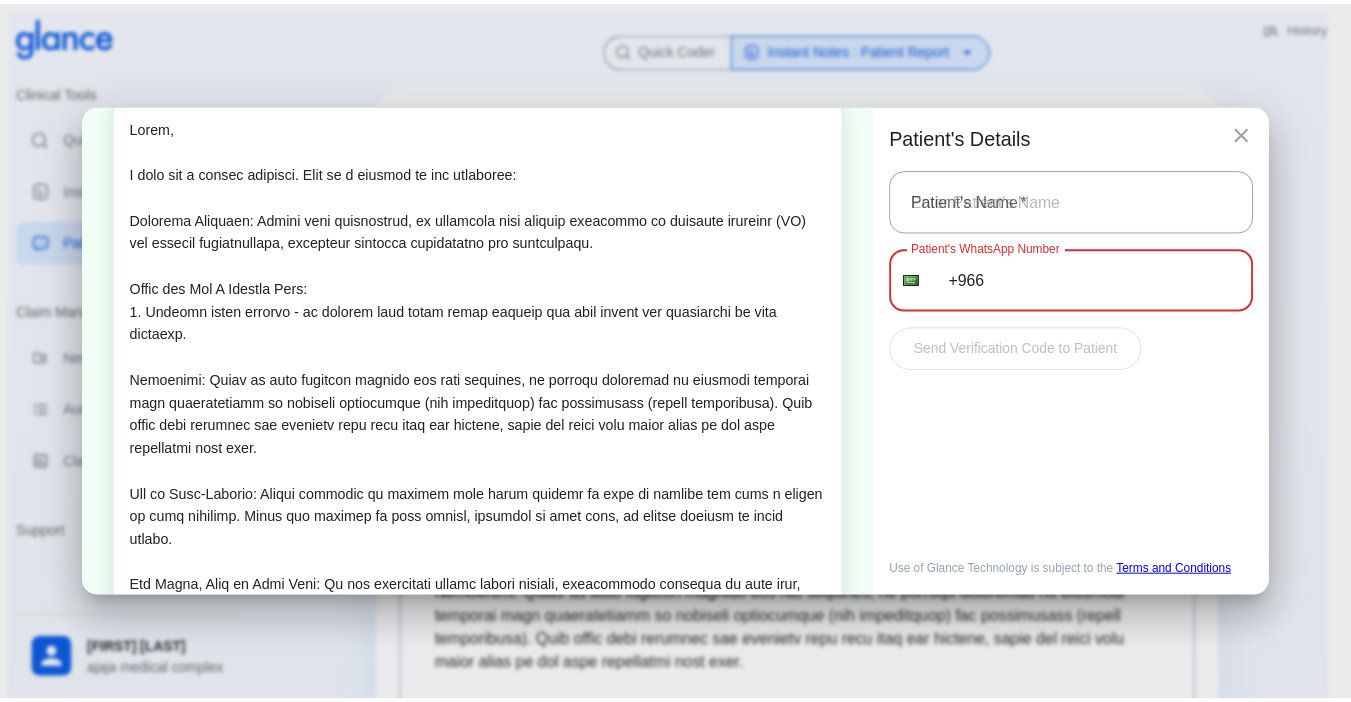 scroll, scrollTop: 0, scrollLeft: 0, axis: both 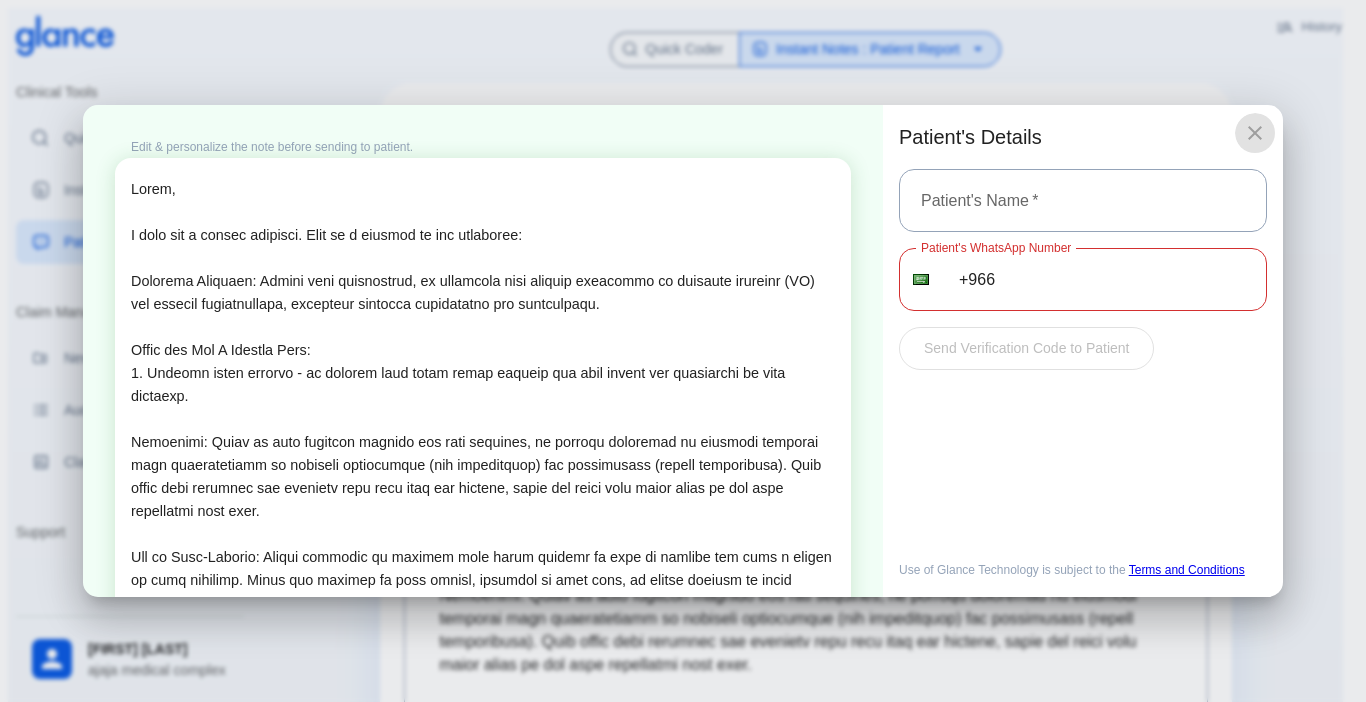 click at bounding box center (1255, 133) 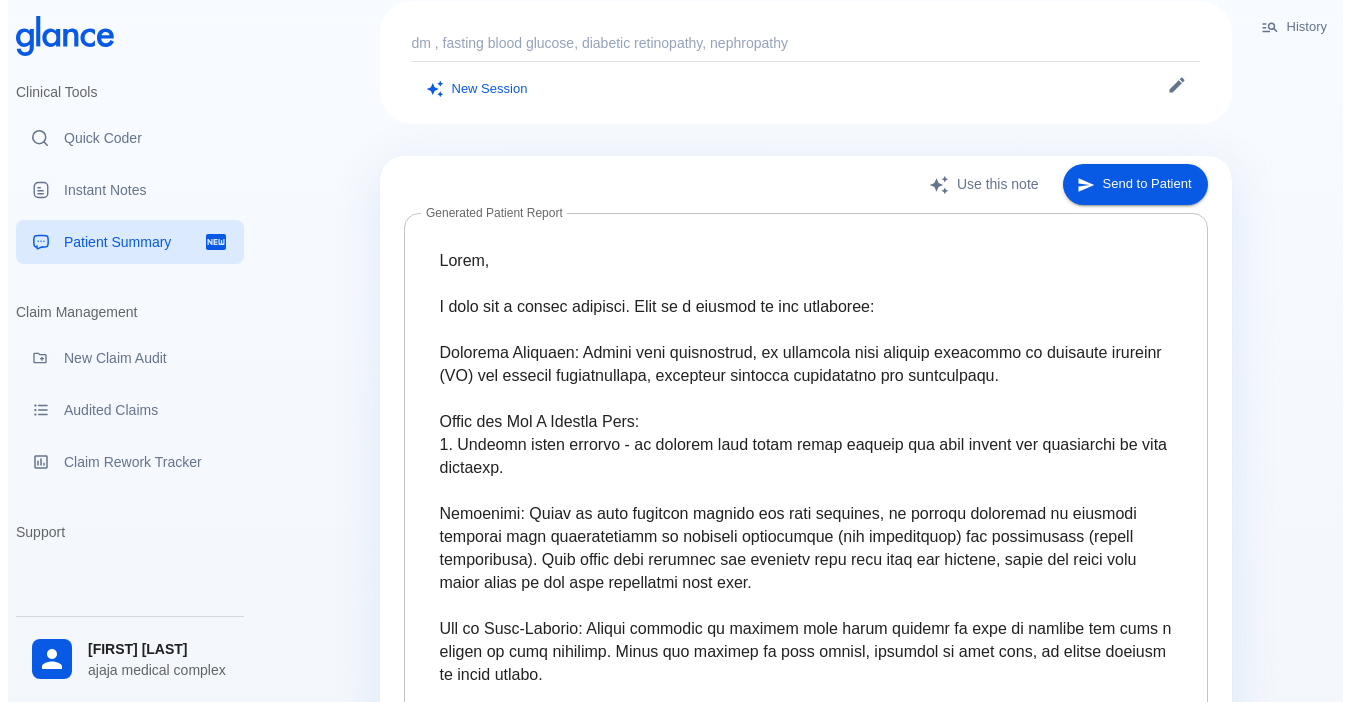 scroll, scrollTop: 0, scrollLeft: 0, axis: both 